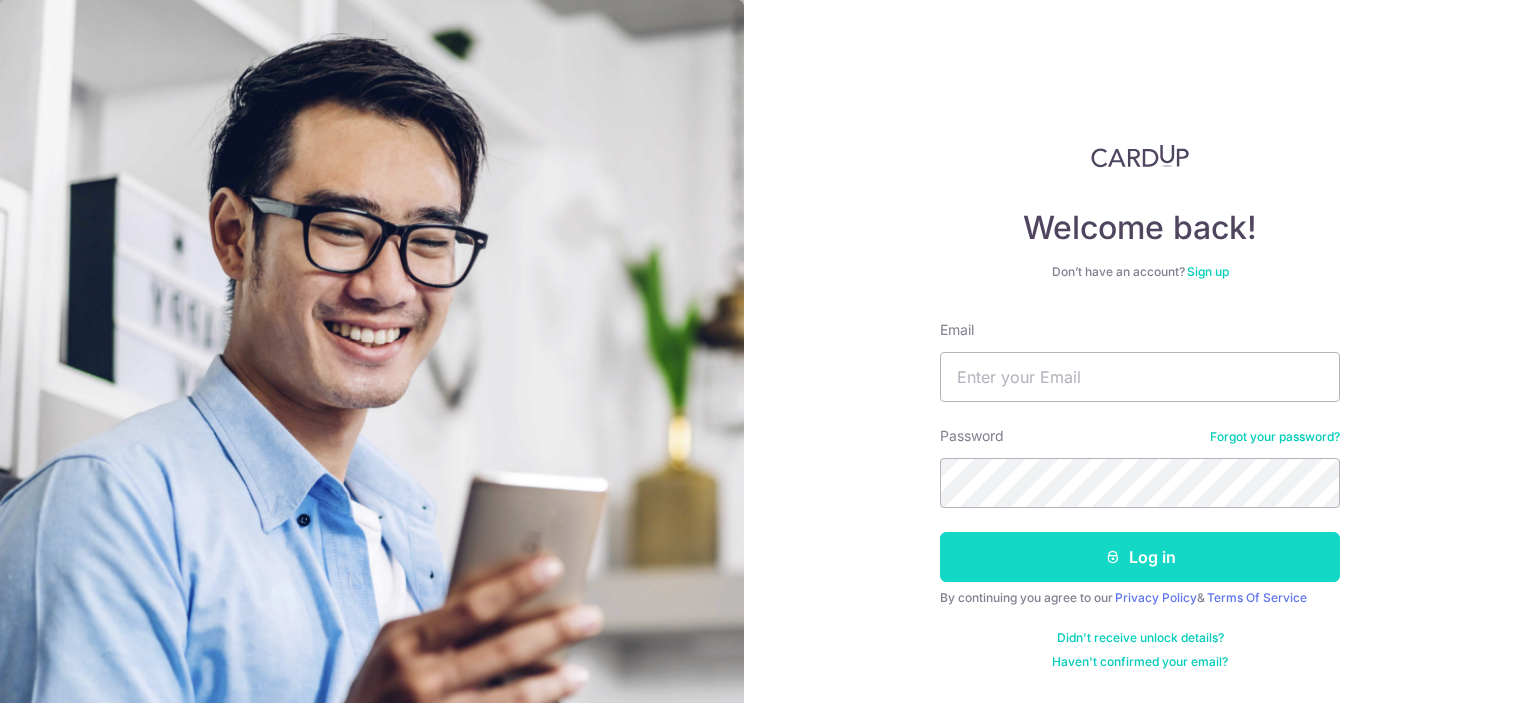 scroll, scrollTop: 0, scrollLeft: 0, axis: both 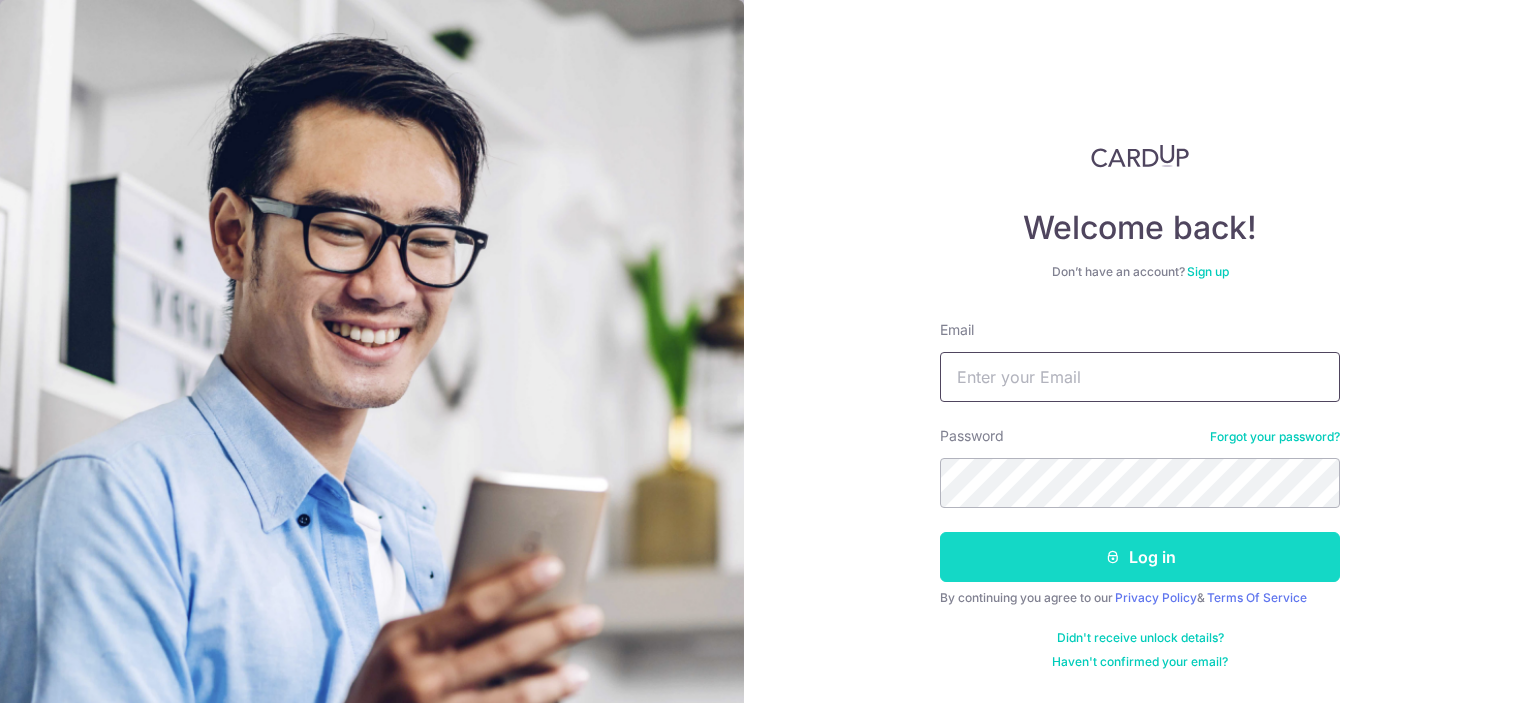 type on "[USERNAME]@[DOMAIN]" 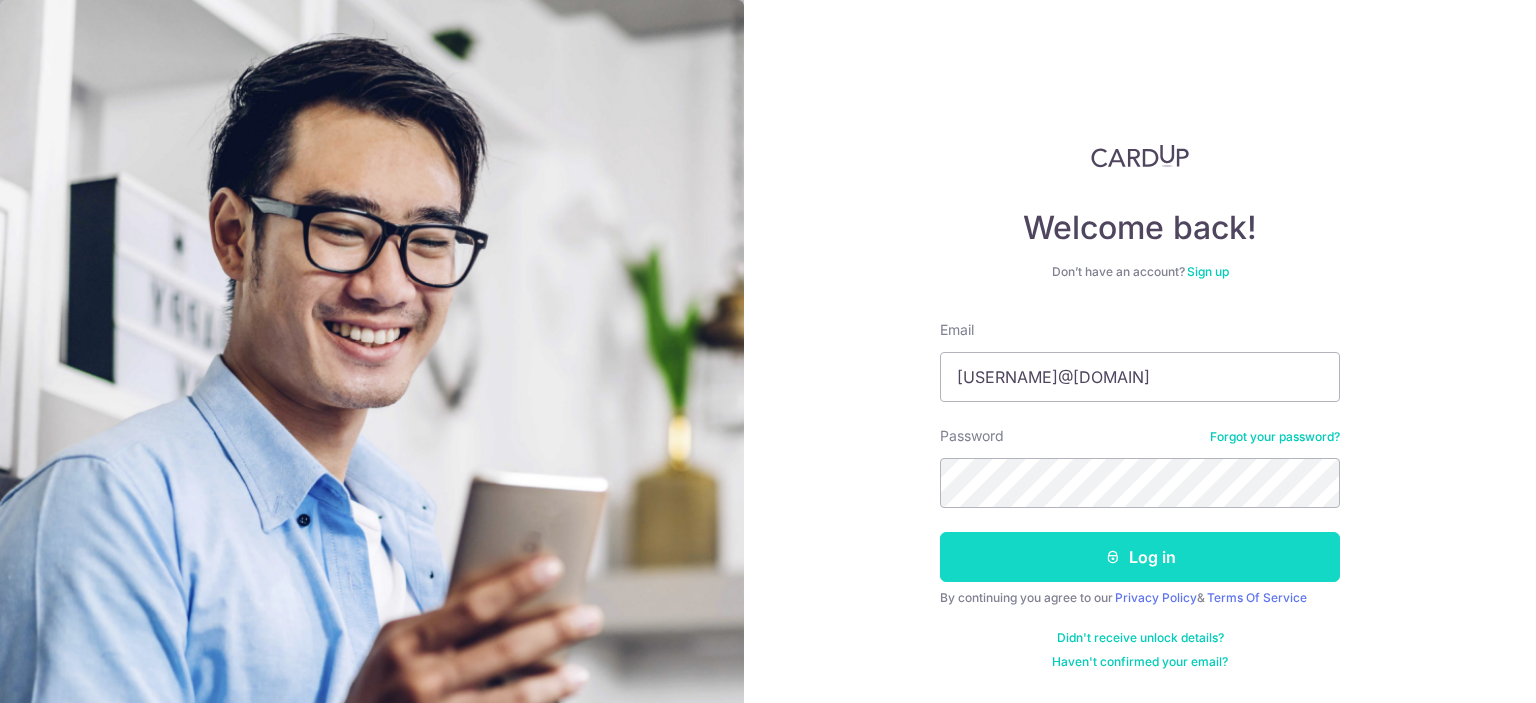 click on "Log in" at bounding box center [1140, 557] 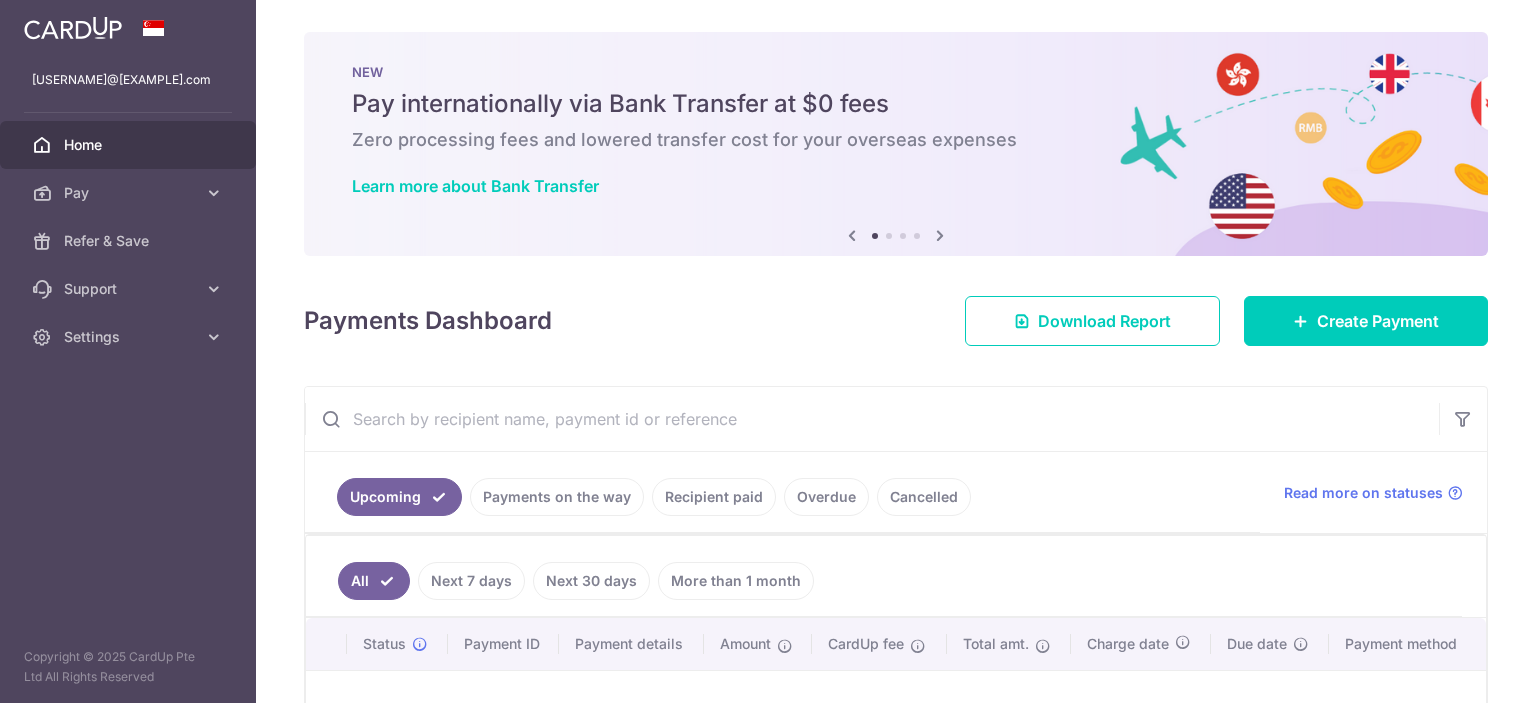 scroll, scrollTop: 0, scrollLeft: 0, axis: both 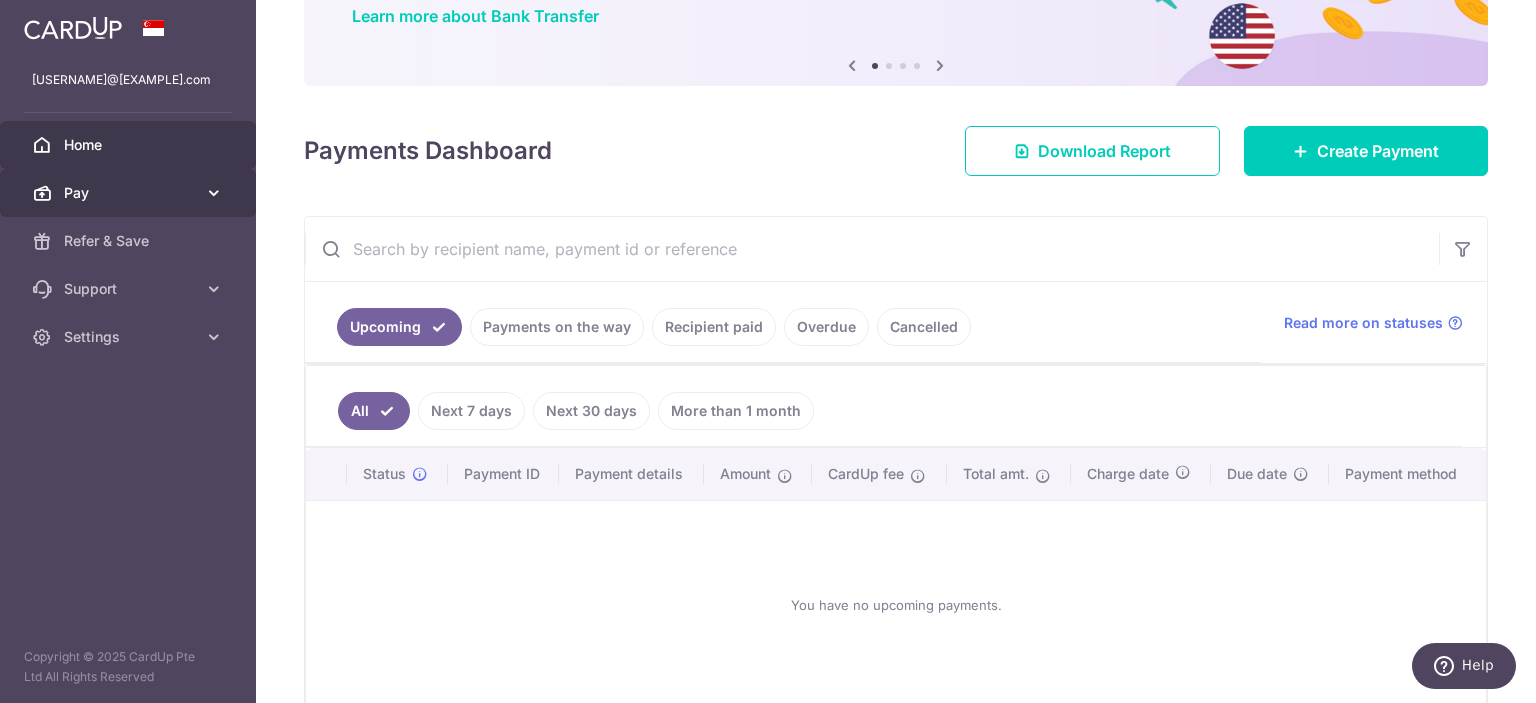 click on "Pay" at bounding box center (128, 193) 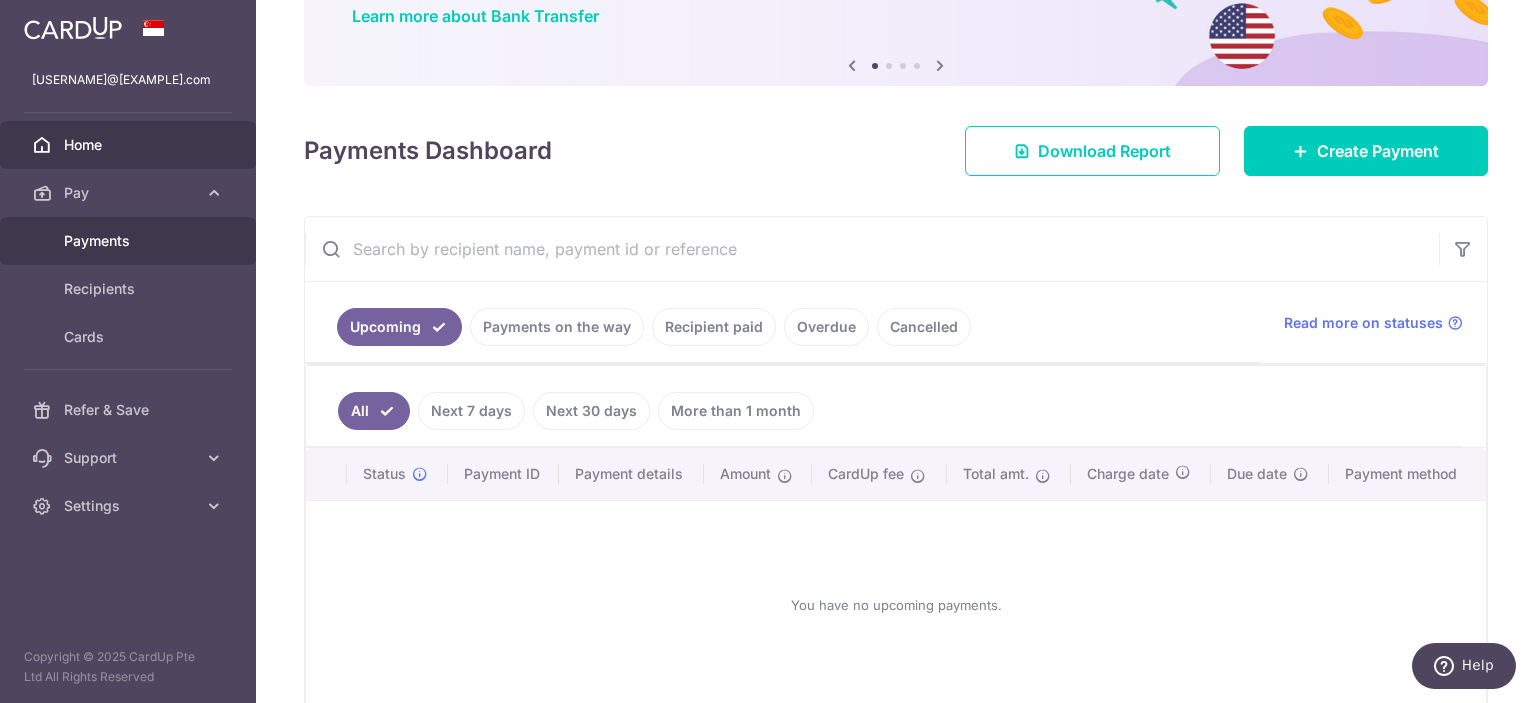 click on "Payments" at bounding box center [130, 241] 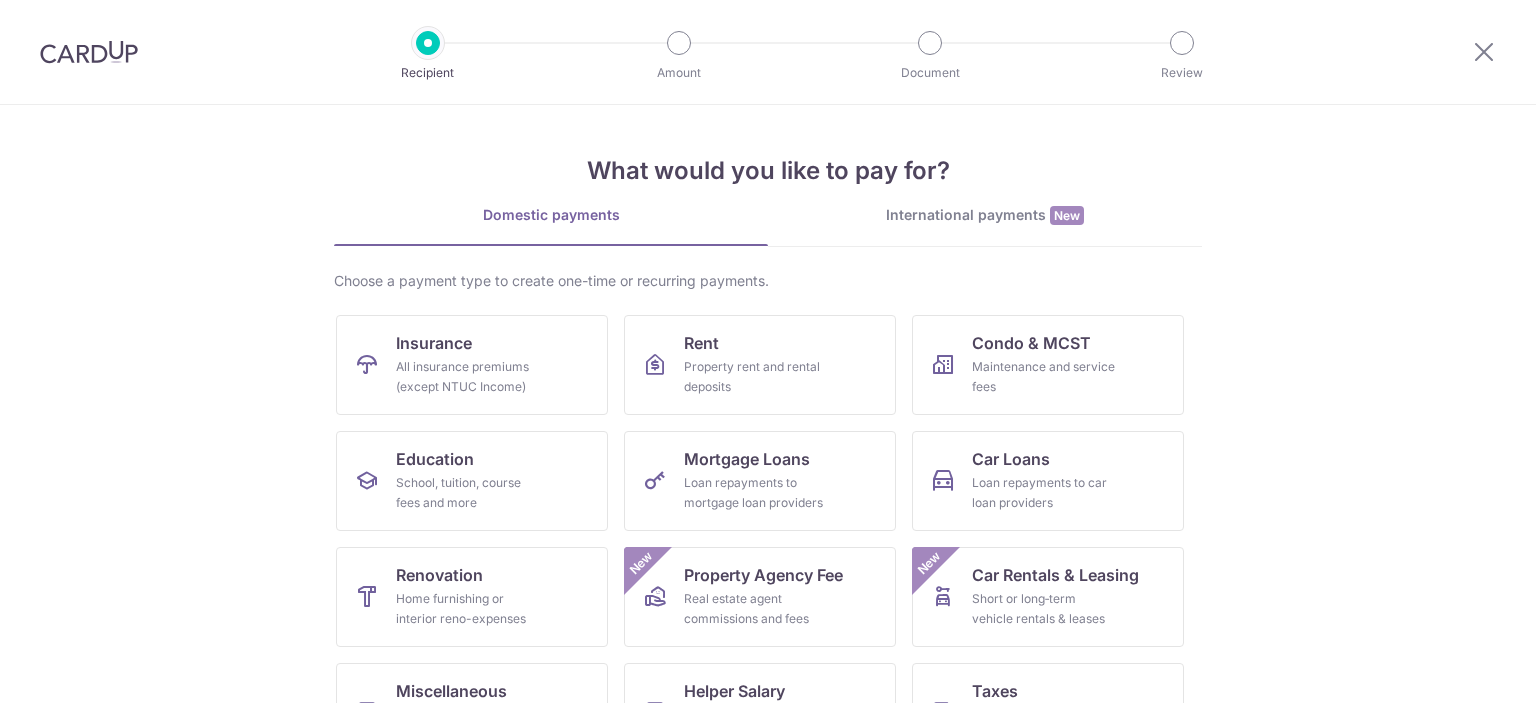 scroll, scrollTop: 0, scrollLeft: 0, axis: both 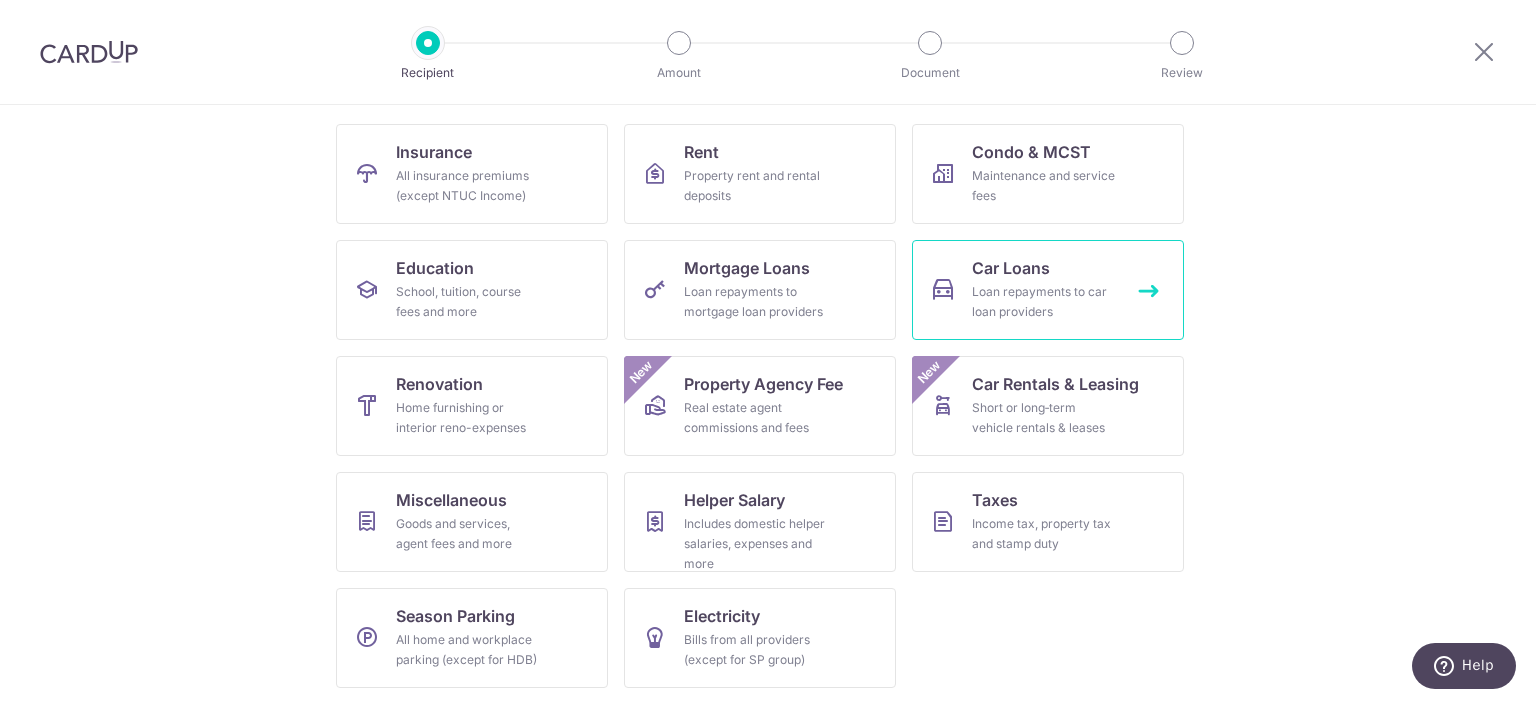 click on "Loan repayments to car loan providers" at bounding box center (1044, 302) 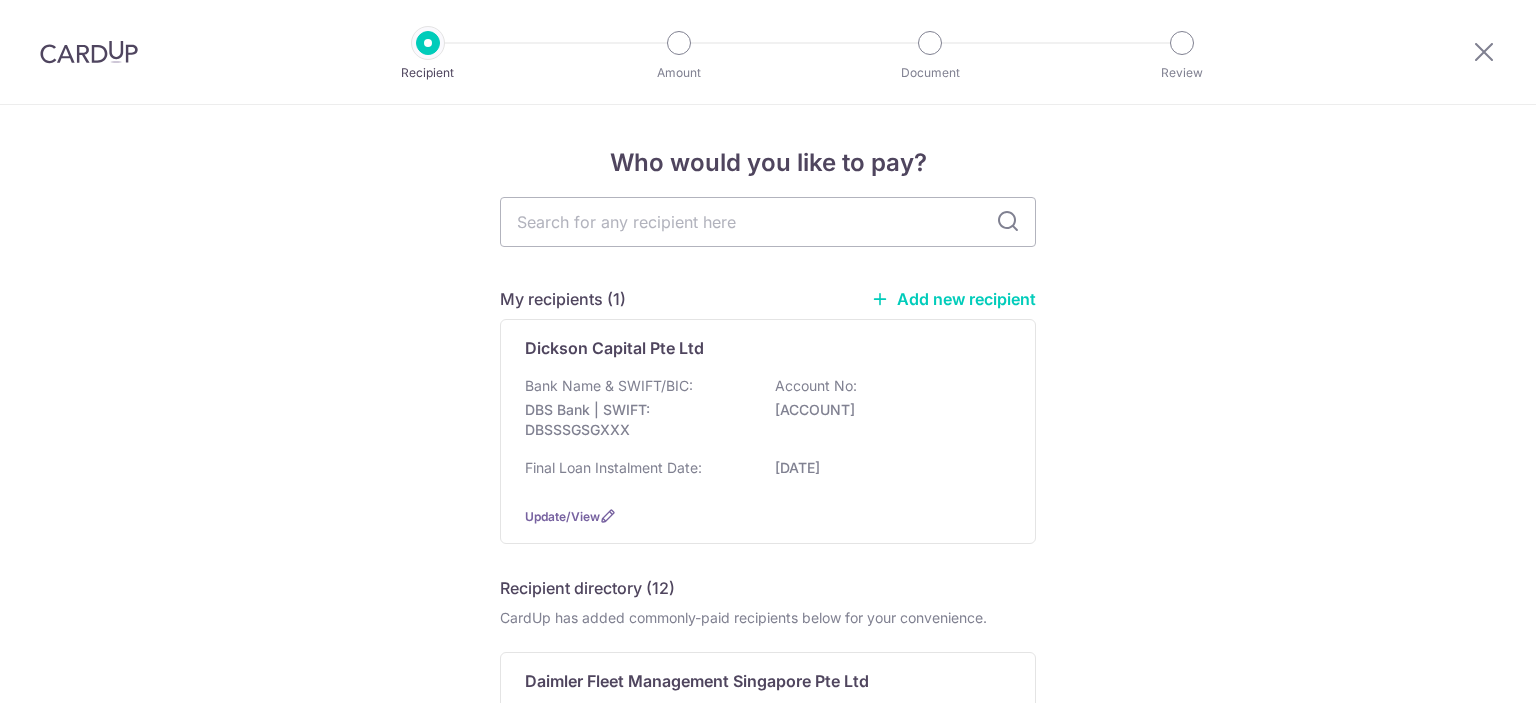 scroll, scrollTop: 0, scrollLeft: 0, axis: both 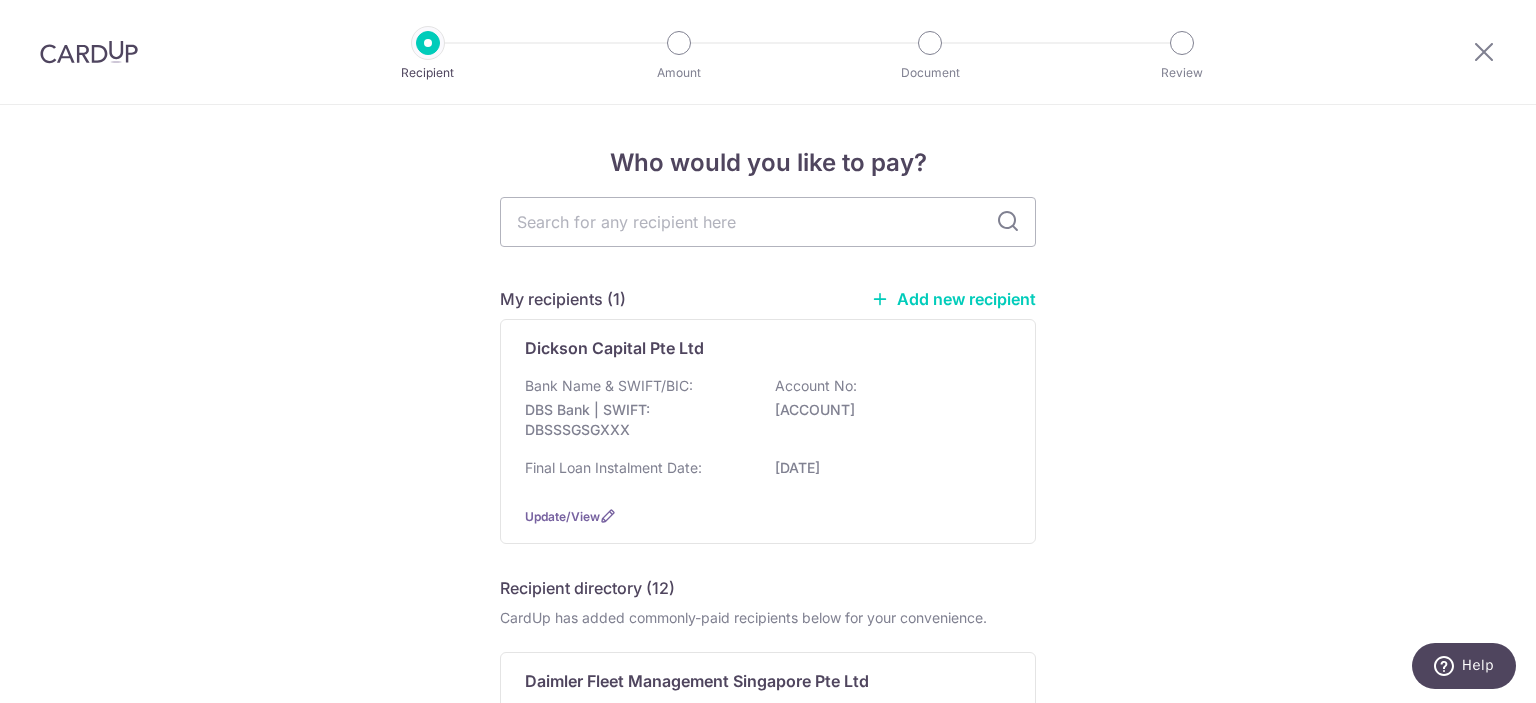 click on "Add new recipient" at bounding box center (953, 299) 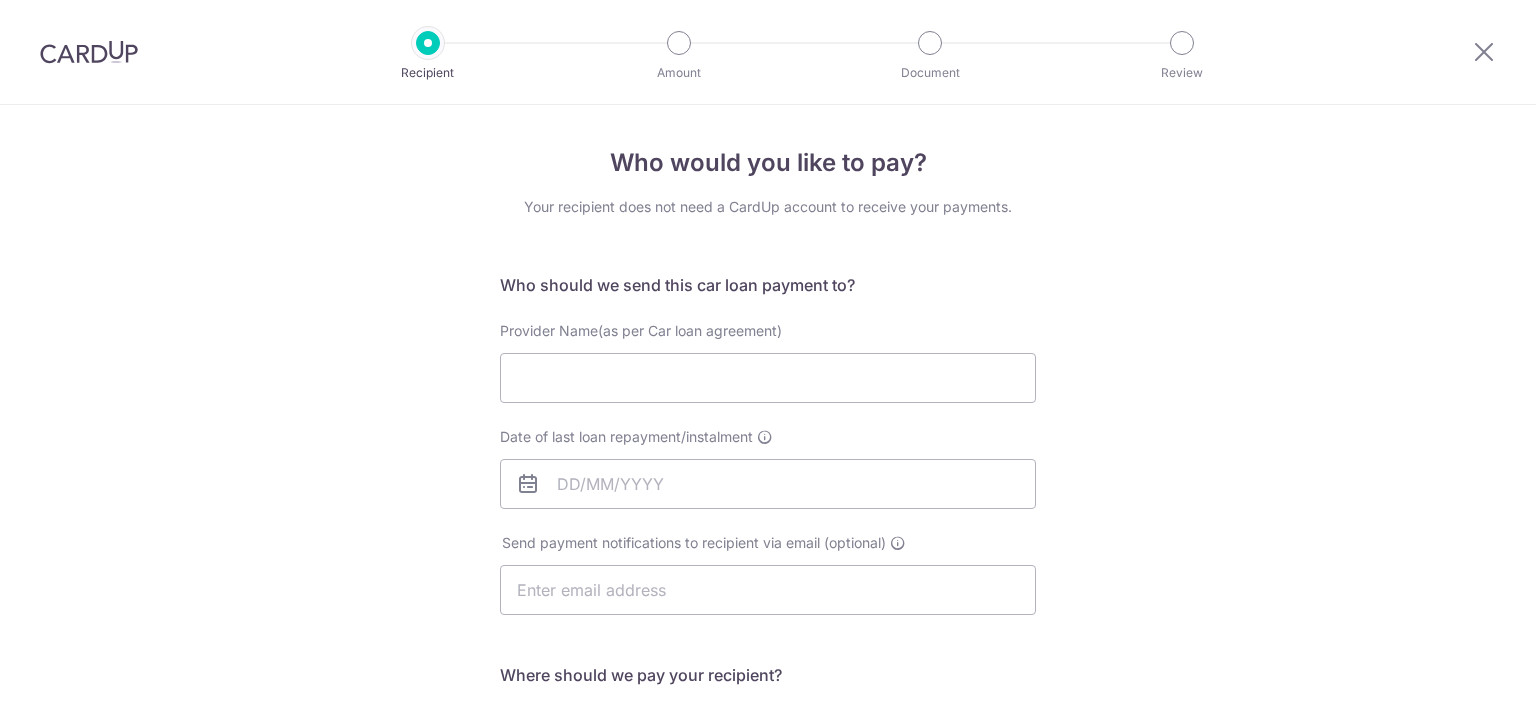 scroll, scrollTop: 0, scrollLeft: 0, axis: both 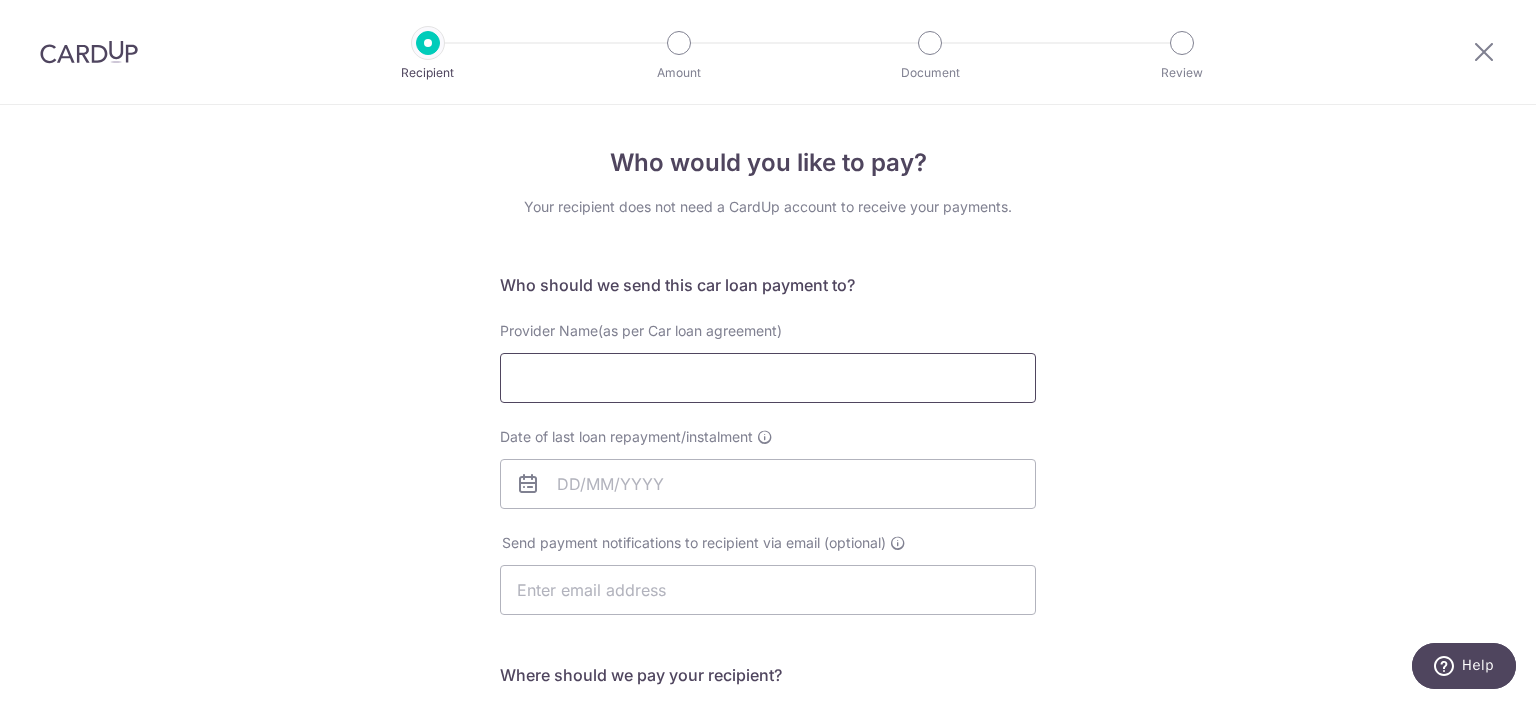 click on "Provider Name(as per Car loan agreement)" at bounding box center (768, 378) 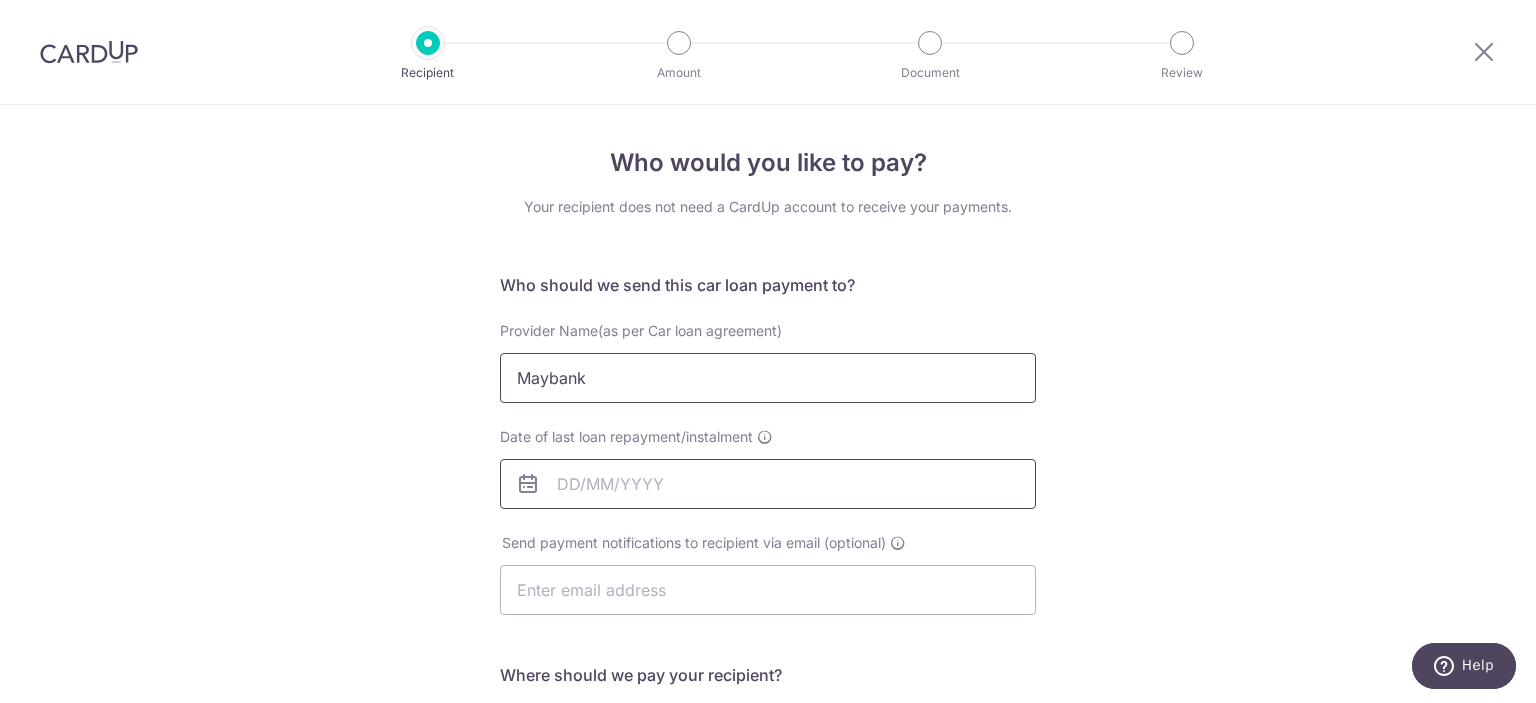 type on "Maybank" 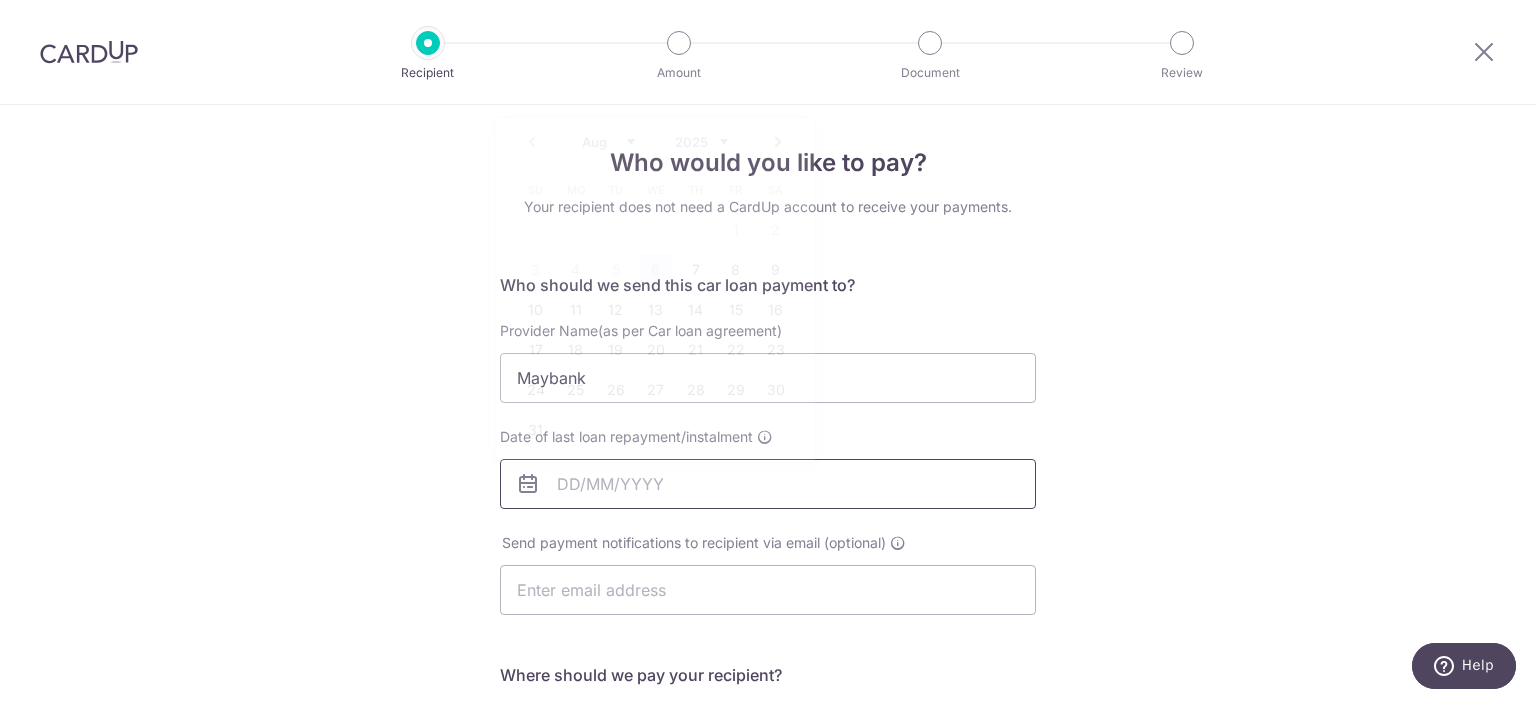 click on "Date of last loan repayment/instalment" at bounding box center [768, 484] 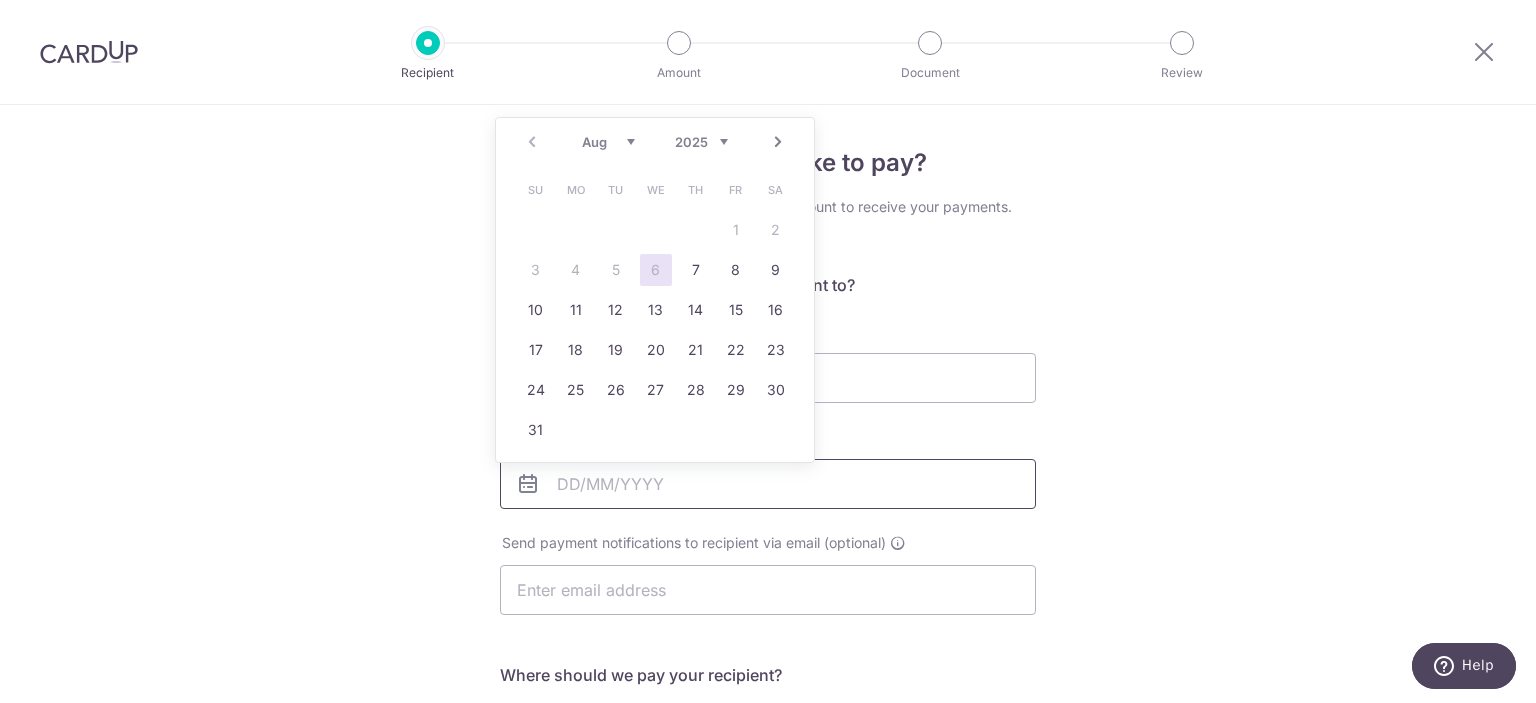 click on "Date of last loan repayment/instalment" at bounding box center (768, 484) 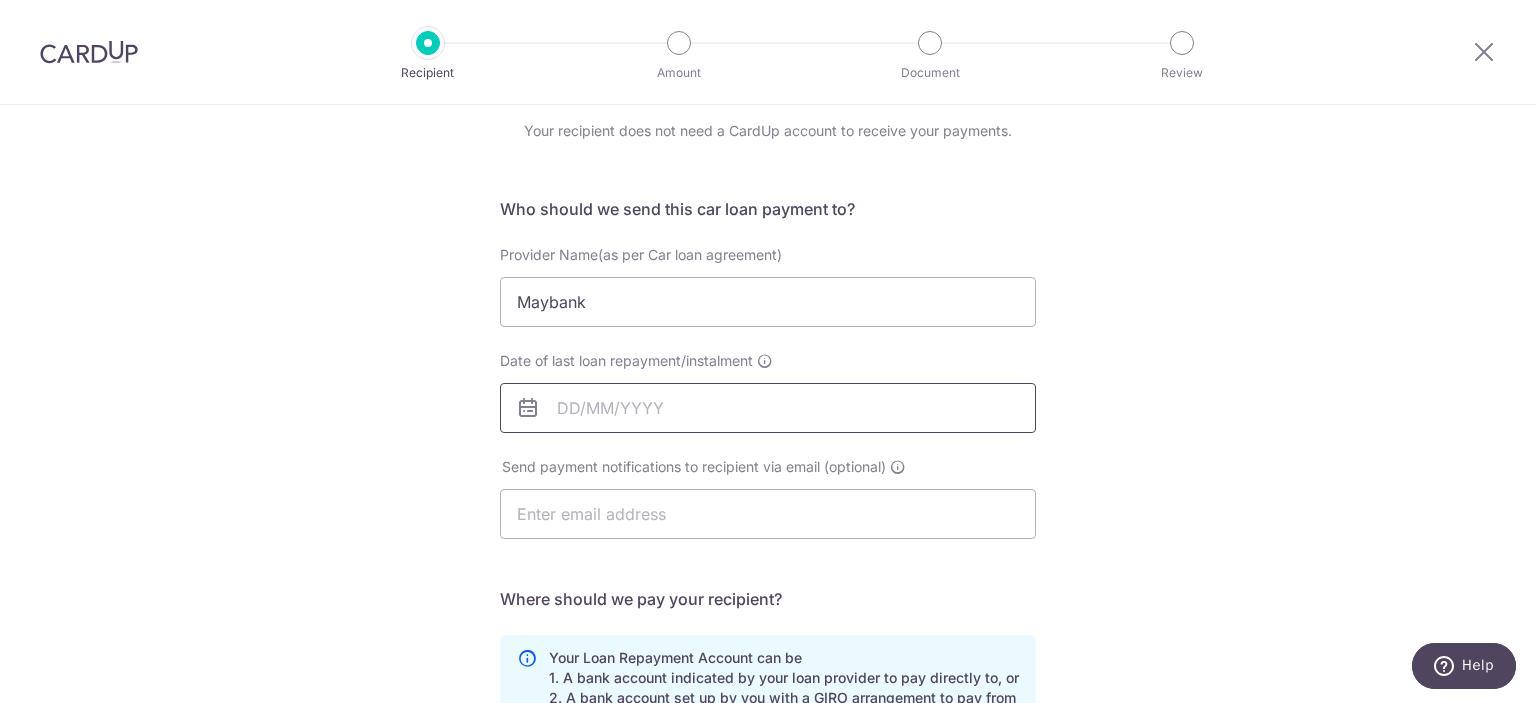 scroll, scrollTop: 200, scrollLeft: 0, axis: vertical 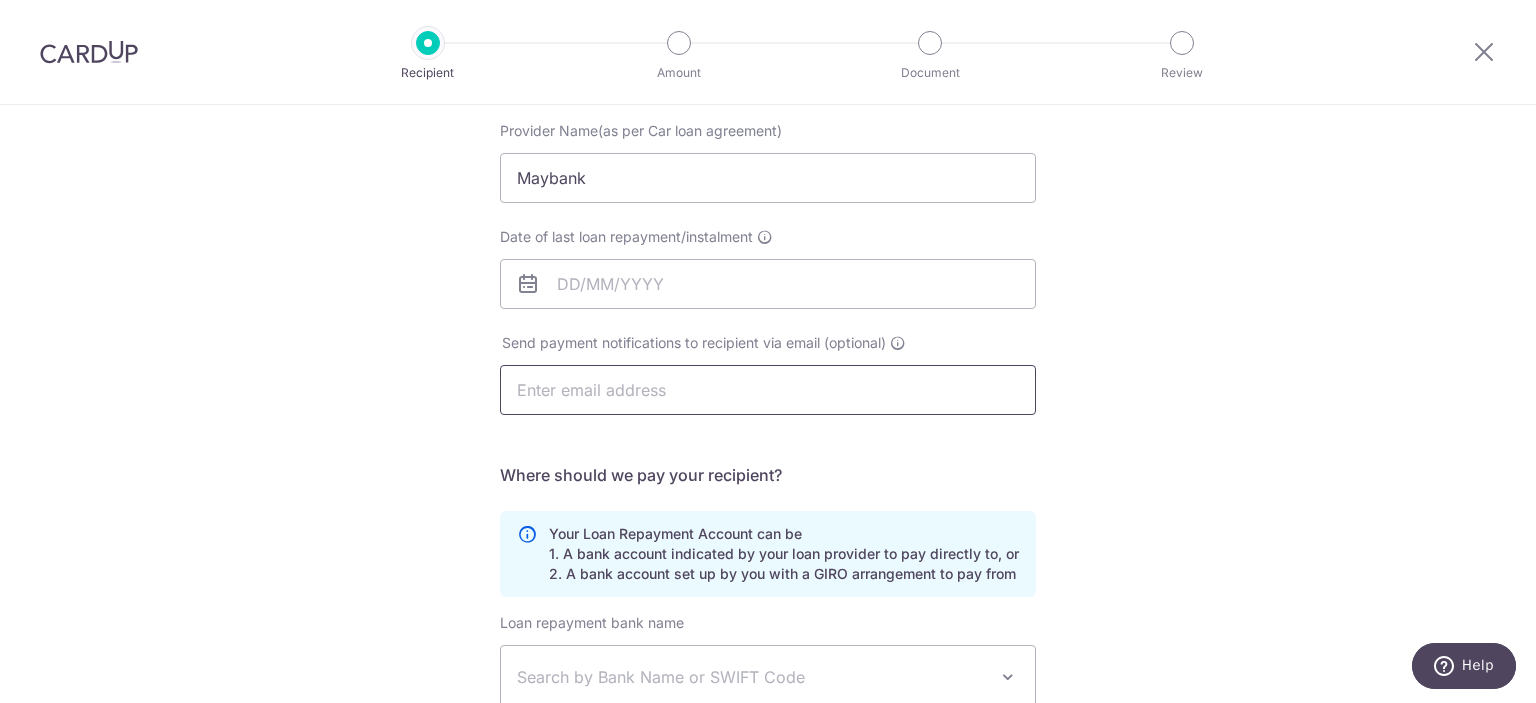 click at bounding box center [768, 390] 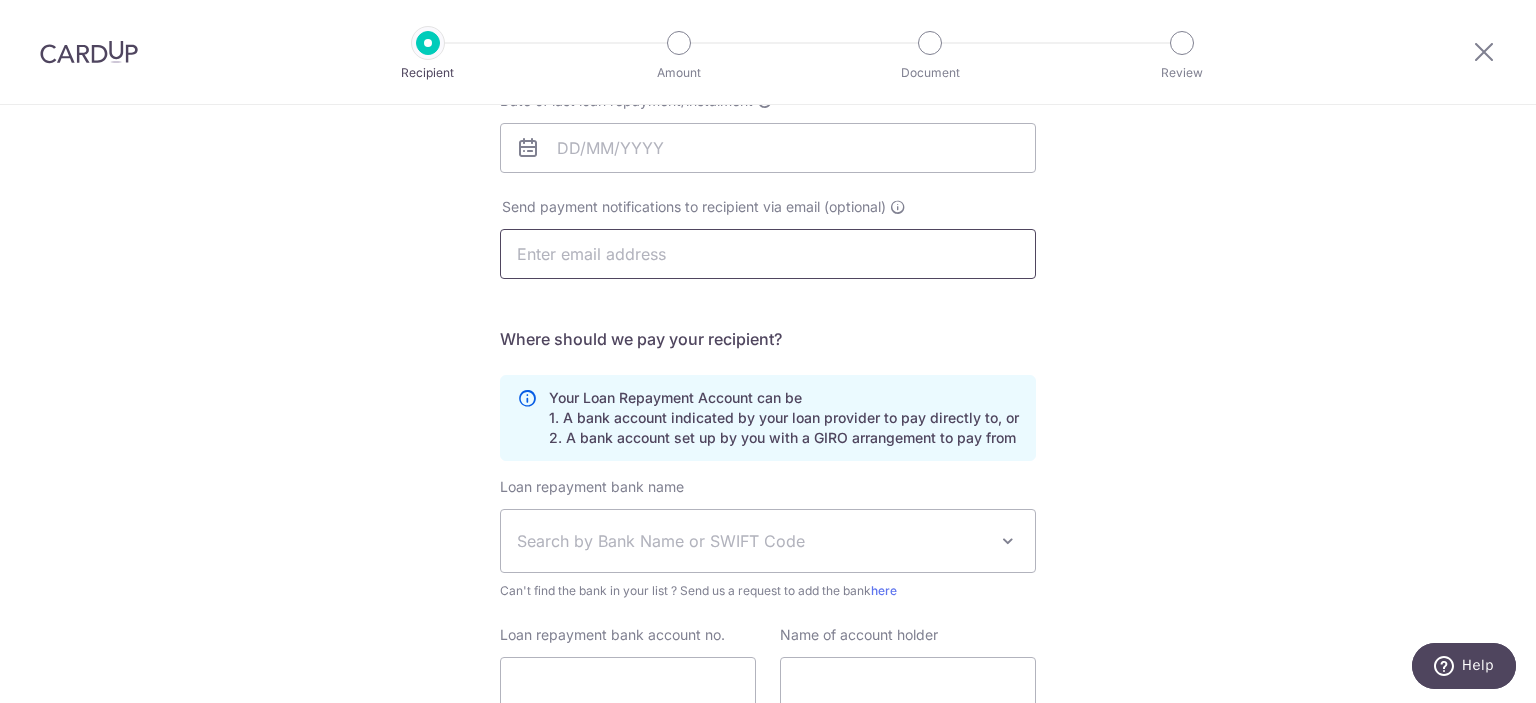 scroll, scrollTop: 400, scrollLeft: 0, axis: vertical 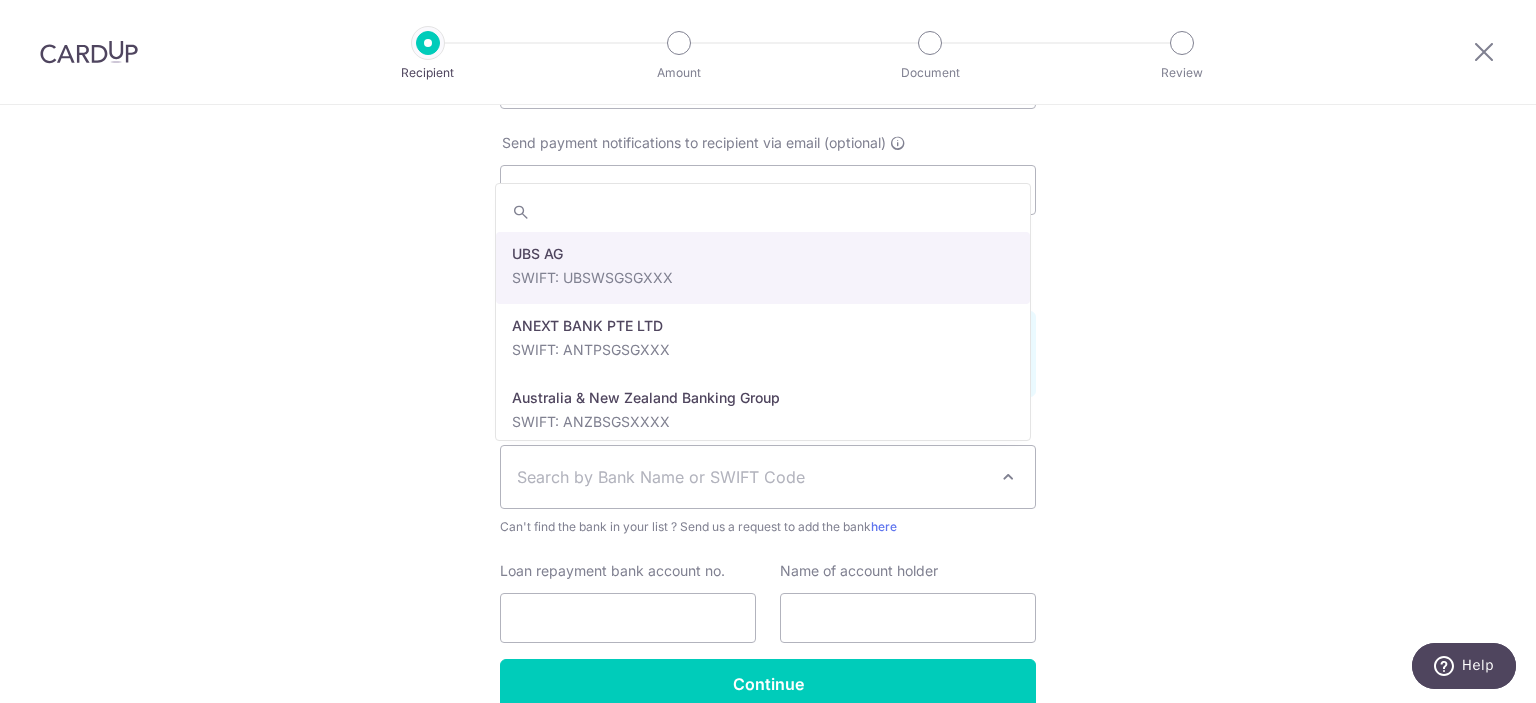 click on "Search by Bank Name or SWIFT Code" at bounding box center [768, 477] 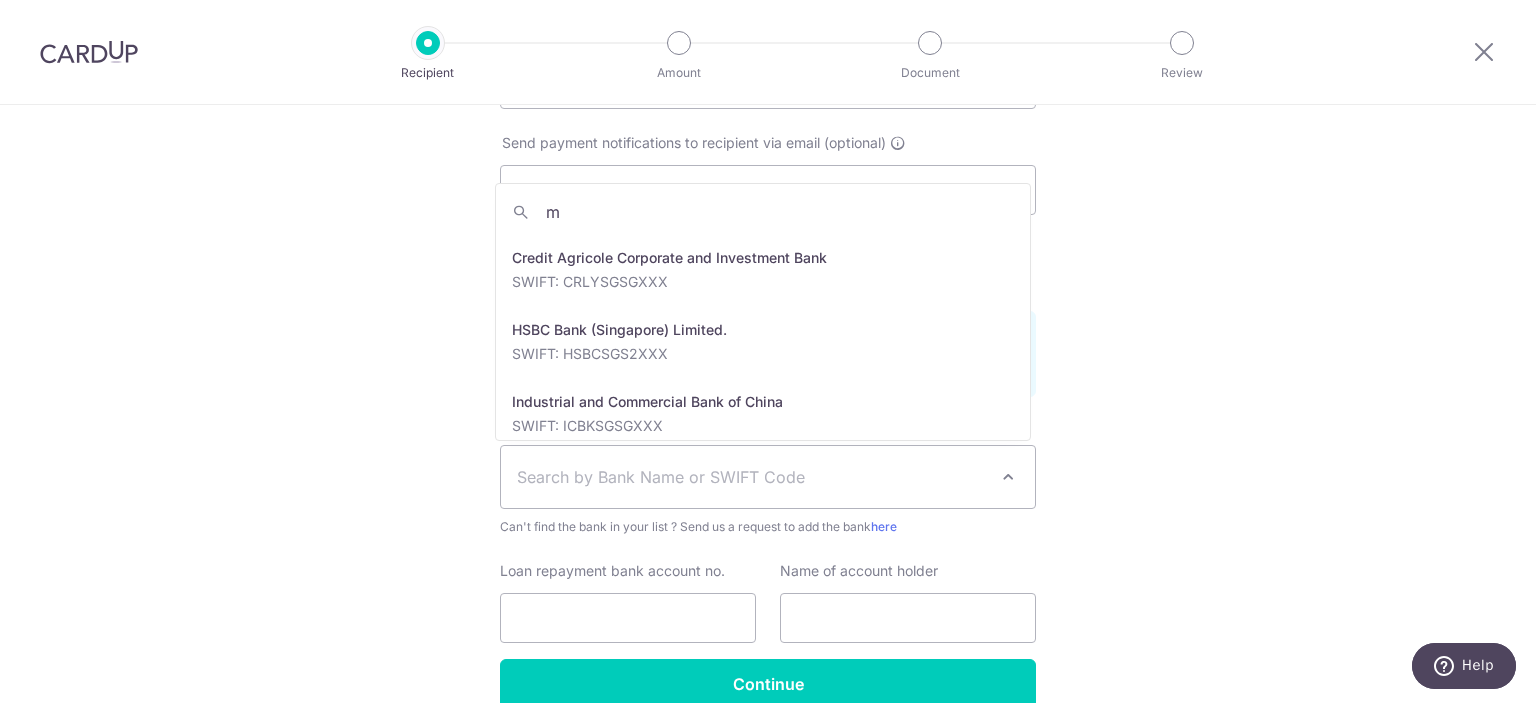 scroll, scrollTop: 0, scrollLeft: 0, axis: both 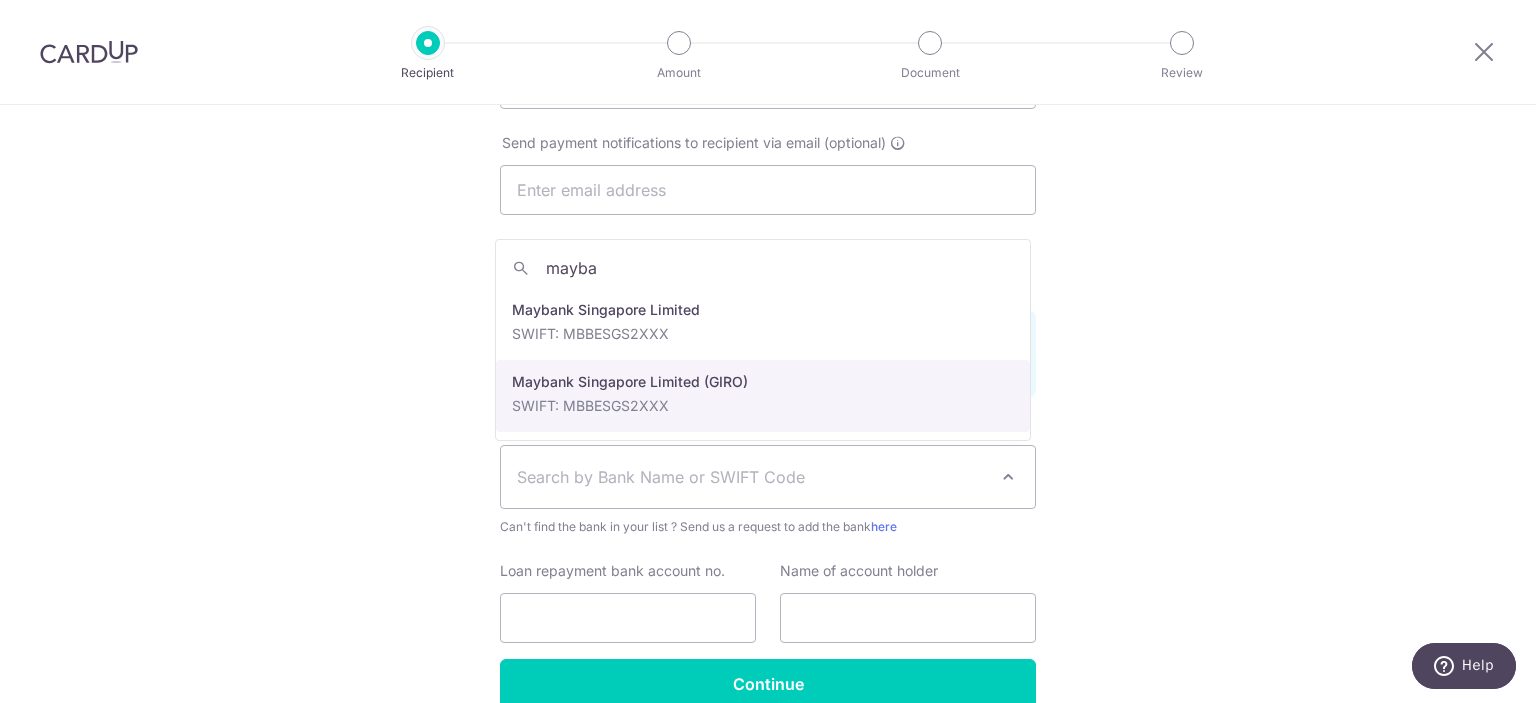 type on "mayba" 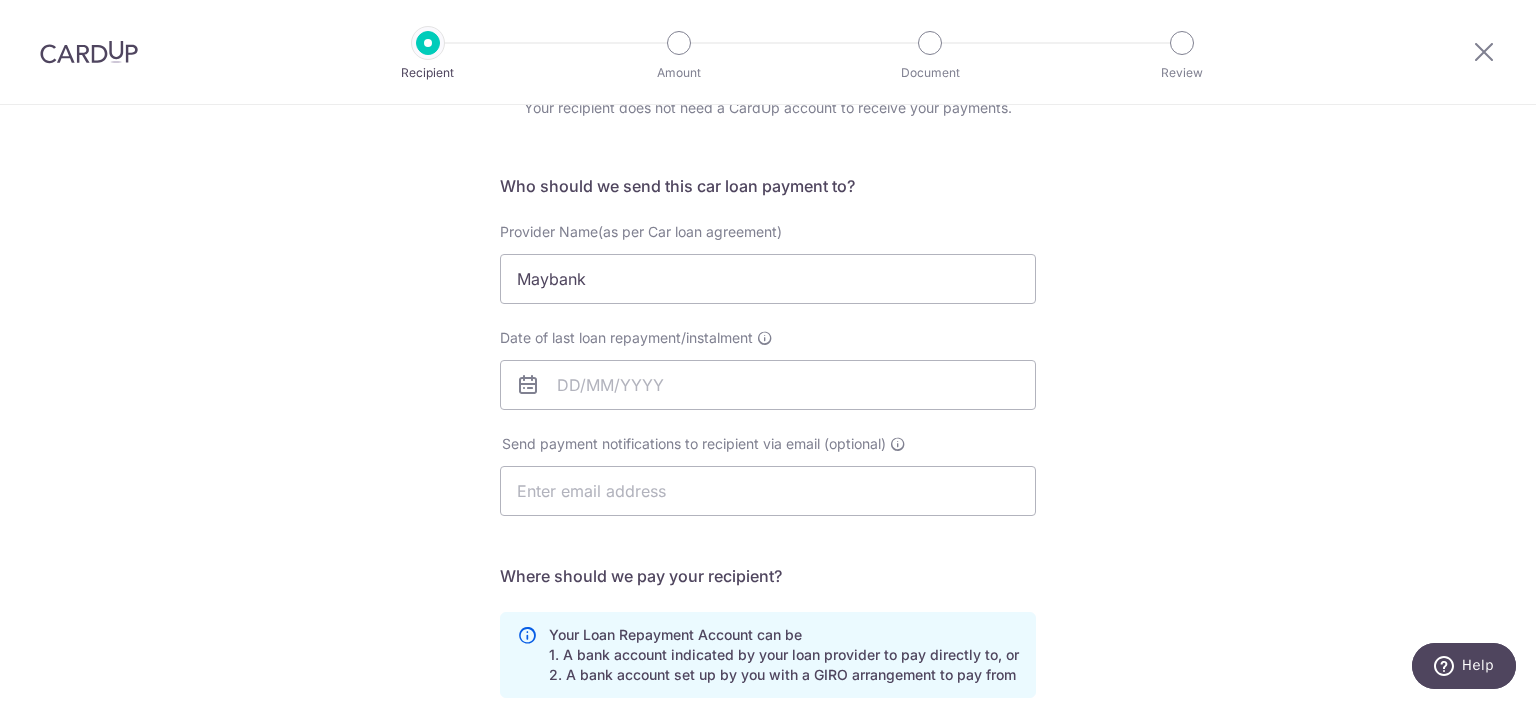 scroll, scrollTop: 499, scrollLeft: 0, axis: vertical 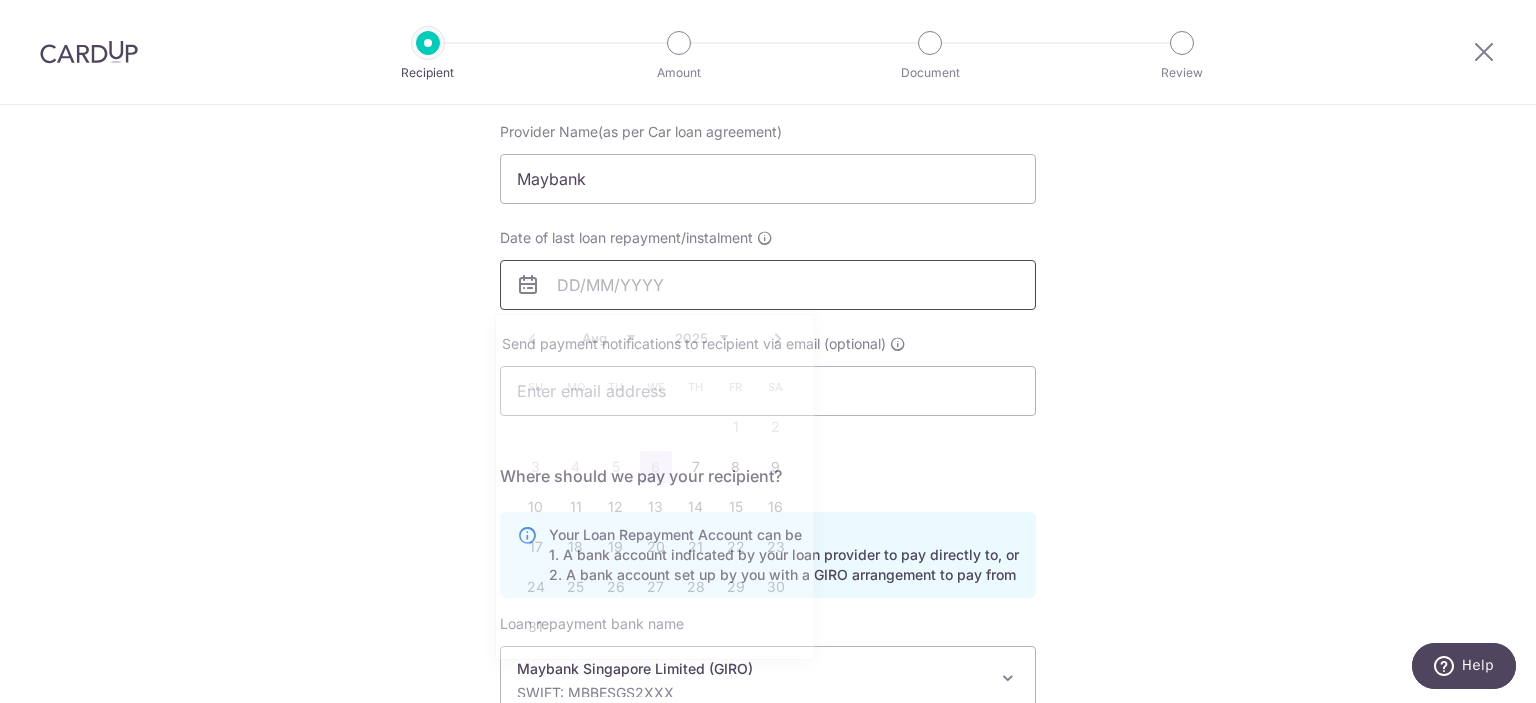 click on "Date of last loan repayment/instalment" at bounding box center [768, 285] 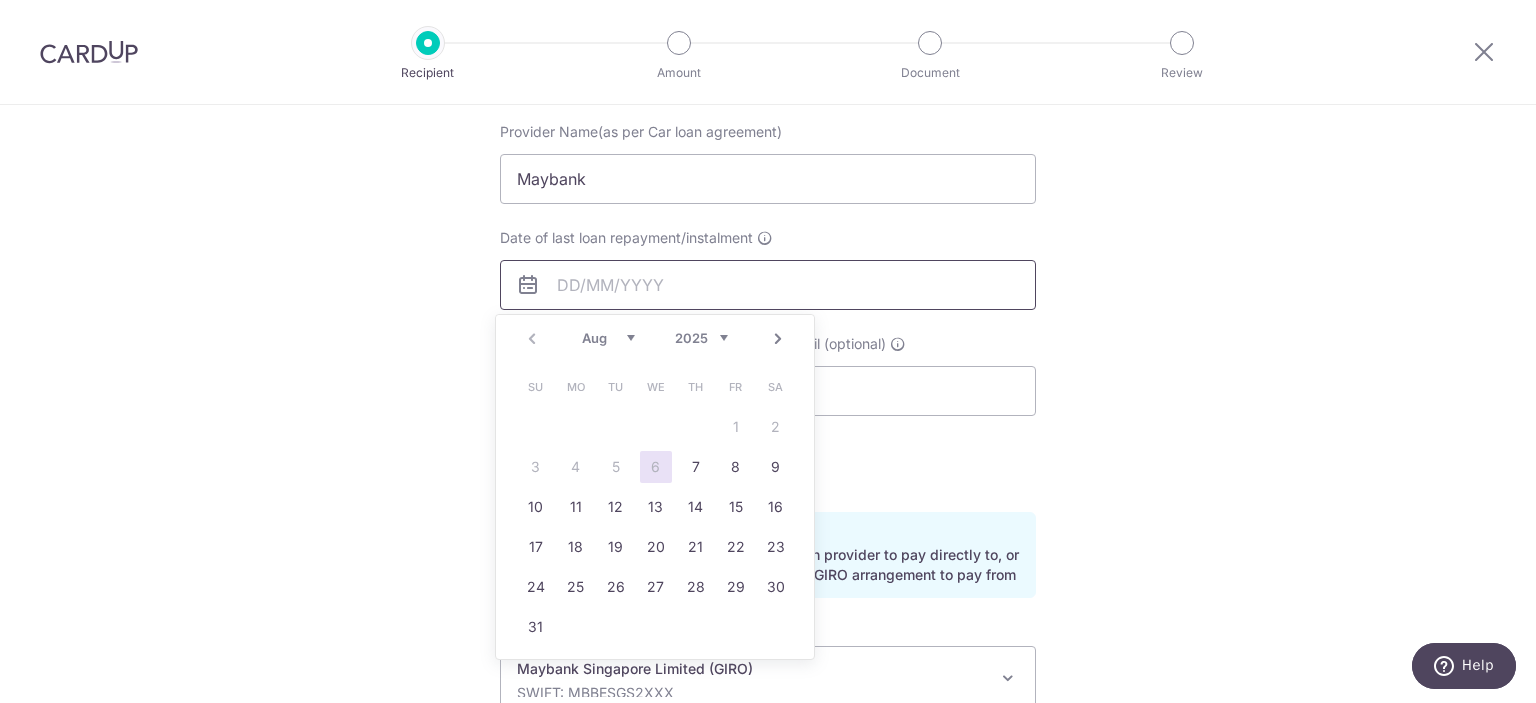 scroll, scrollTop: 0, scrollLeft: 0, axis: both 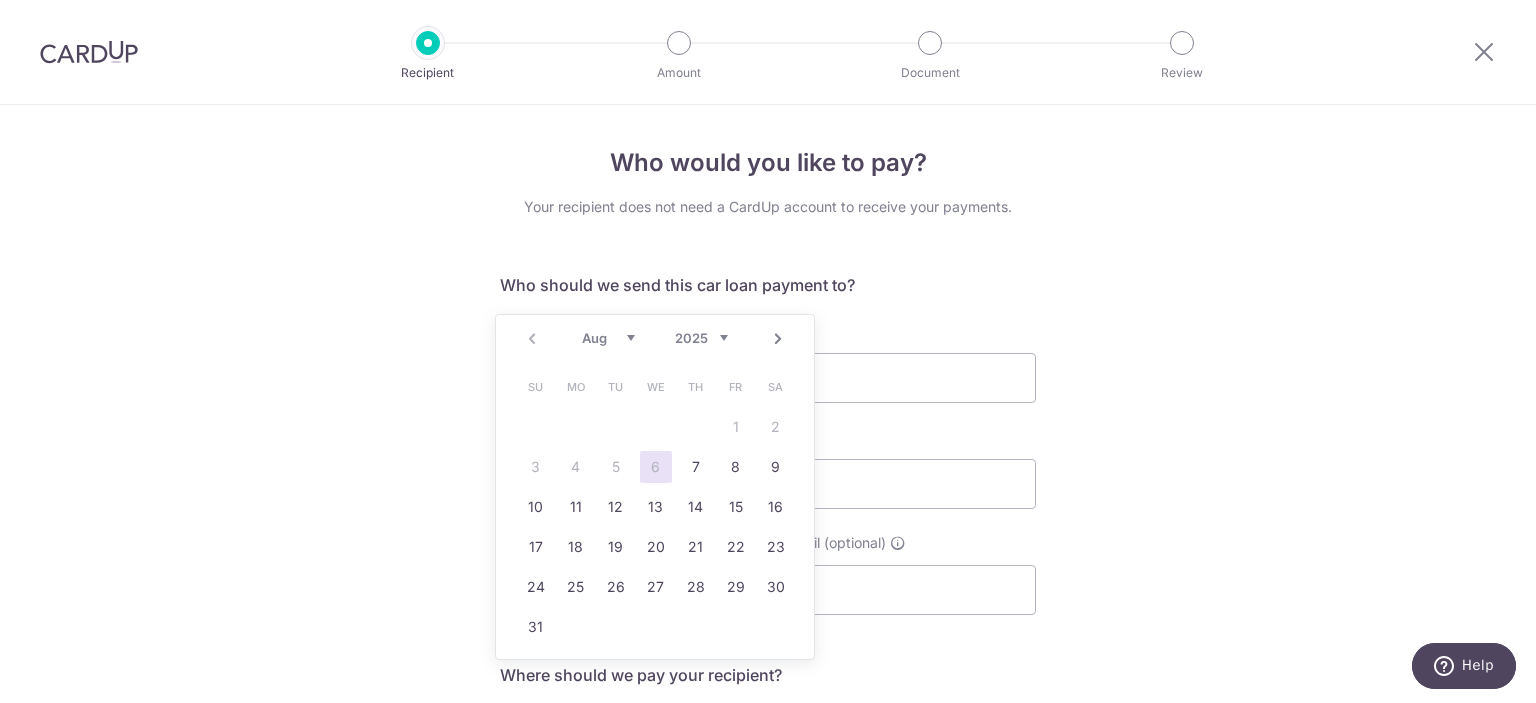click on "Who would you like to pay?
Your recipient does not need a CardUp account to receive your payments.
Who should we send this car loan payment to?
Provider Name(as per Car loan agreement)
Maybank
Date of last loan repayment/instalment
Send payment notifications to recipient via email (optional)
Translation missing: en.no key
URL" at bounding box center [768, 654] 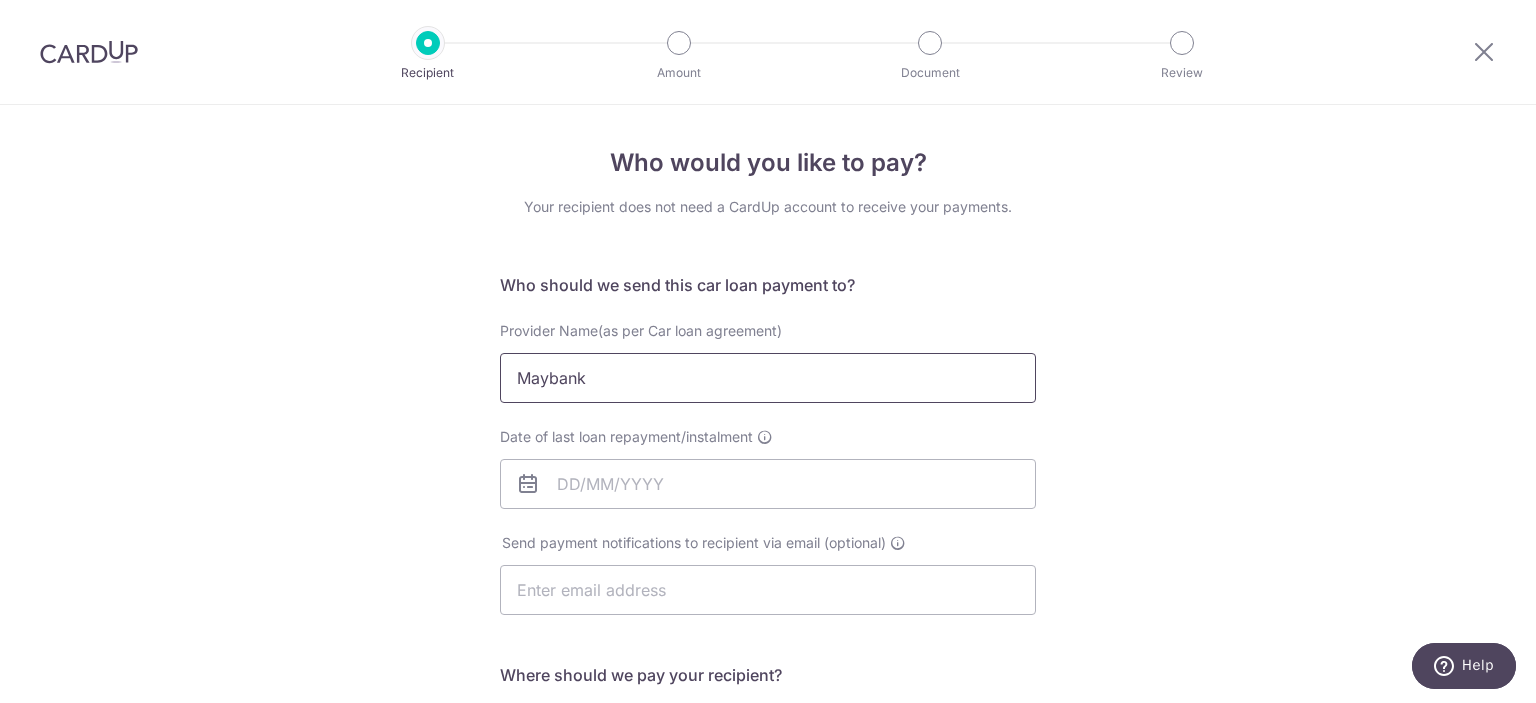 click on "Maybank" at bounding box center (768, 378) 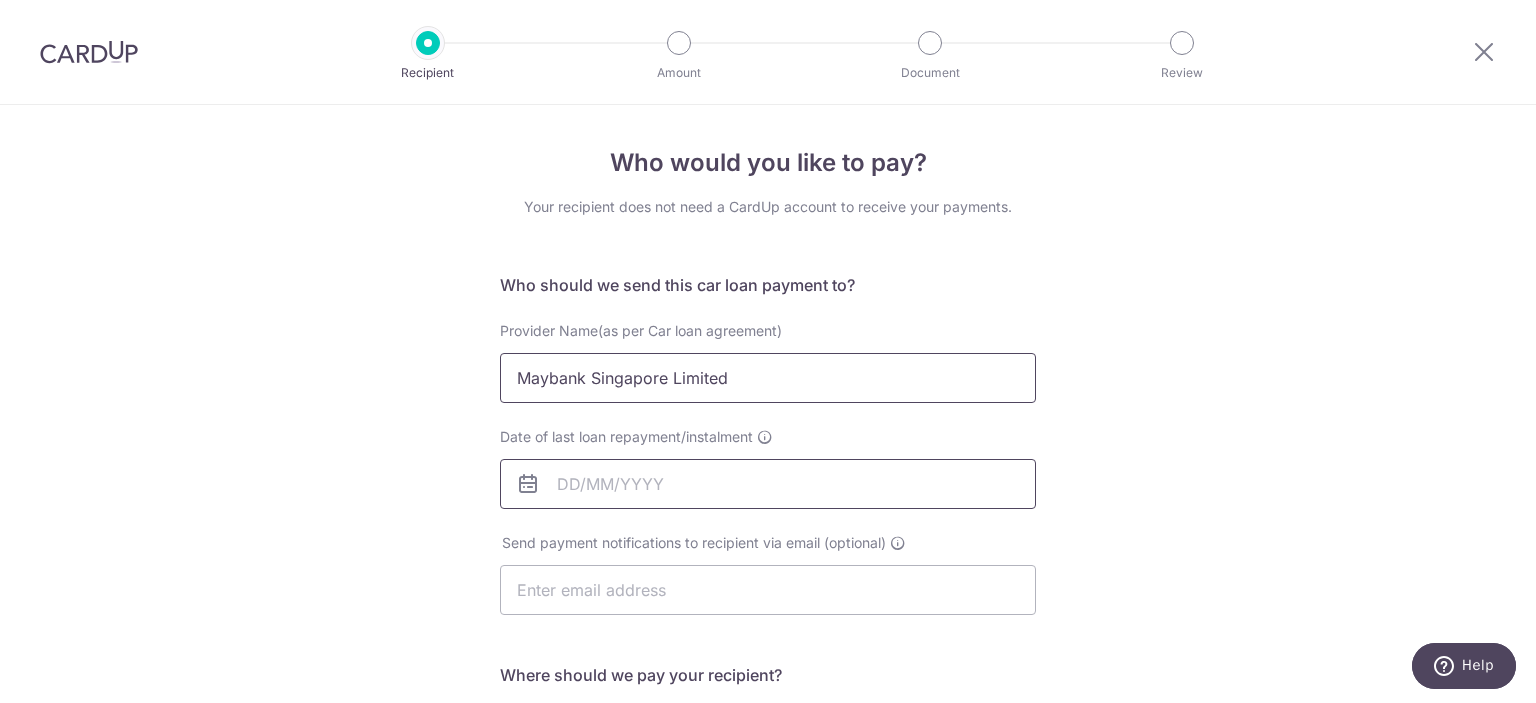 type on "Maybank Singapore Limited" 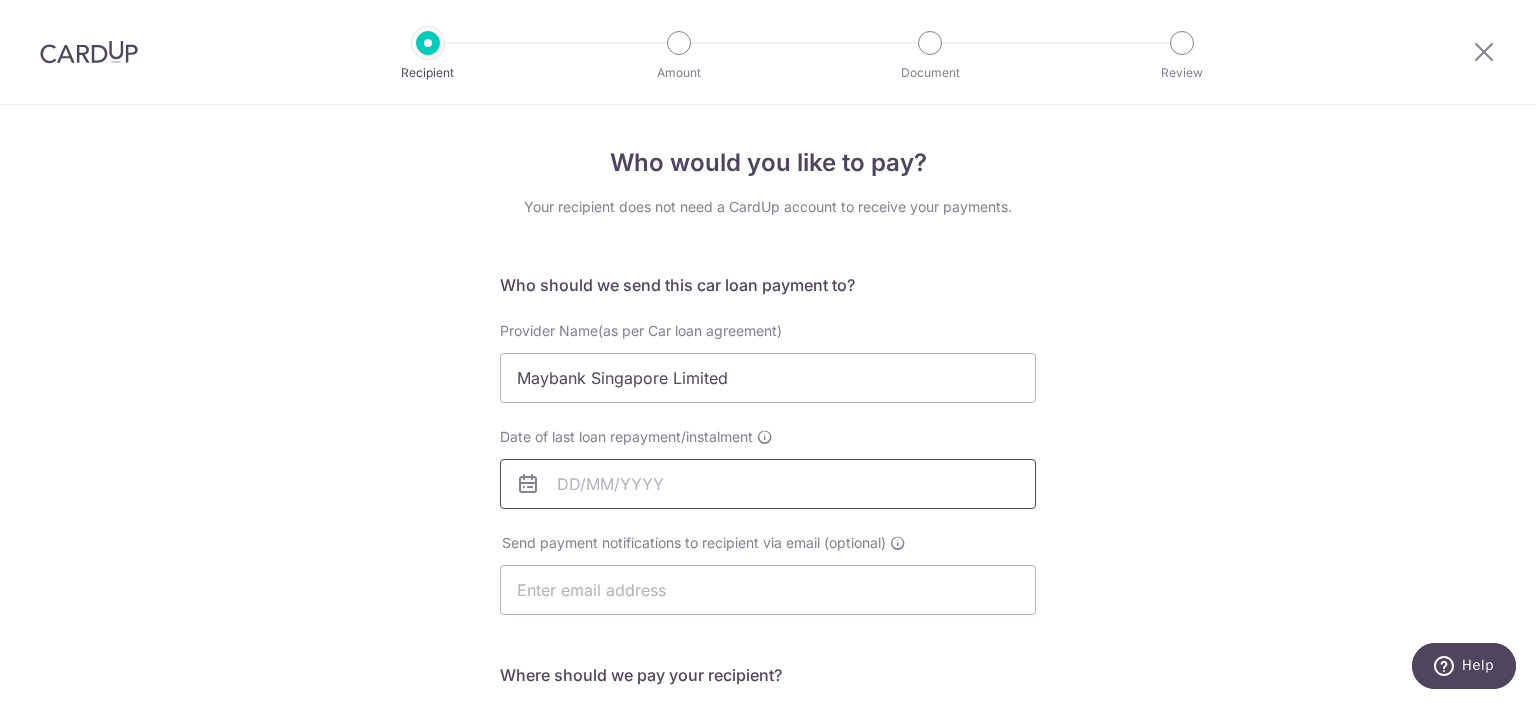 click on "Date of last loan repayment/instalment" at bounding box center [768, 484] 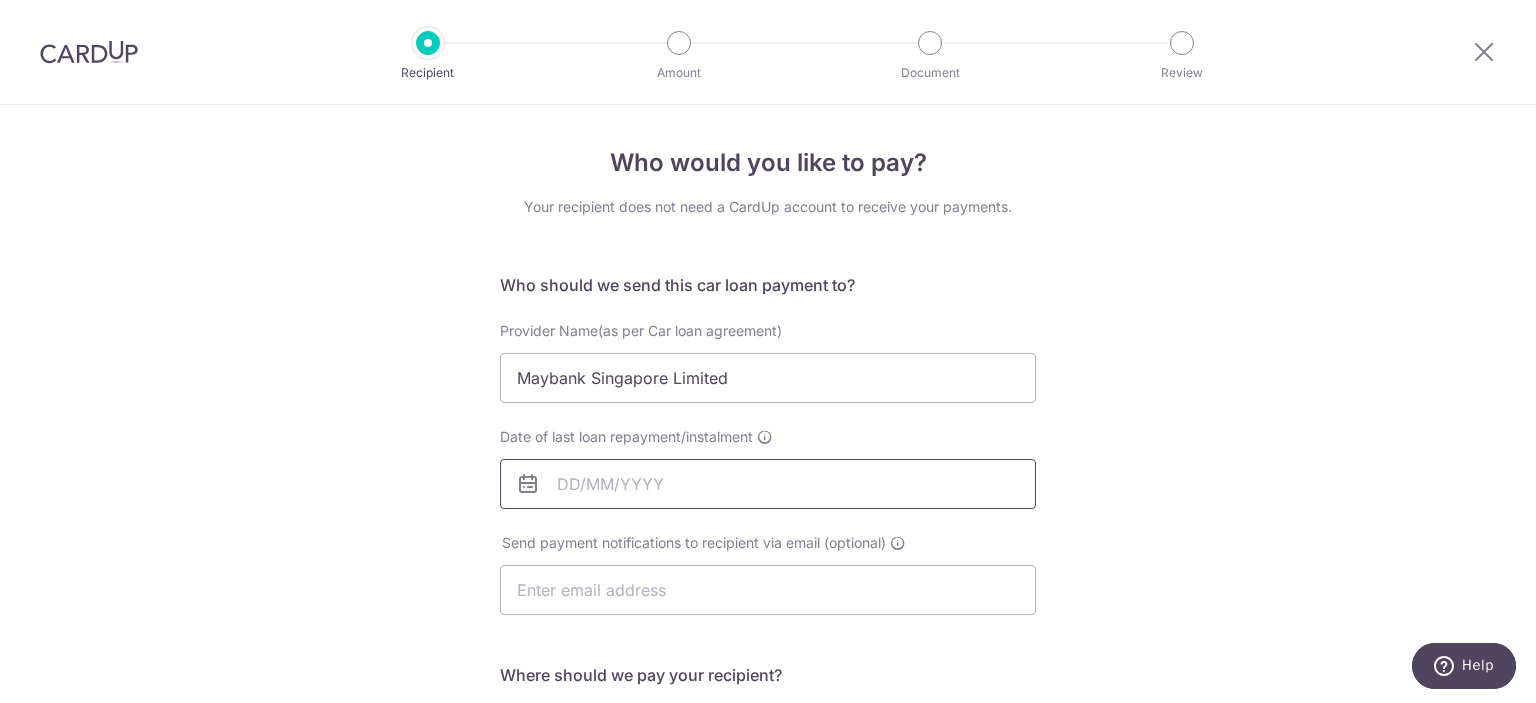 click on "Date of last loan repayment/instalment" at bounding box center (768, 484) 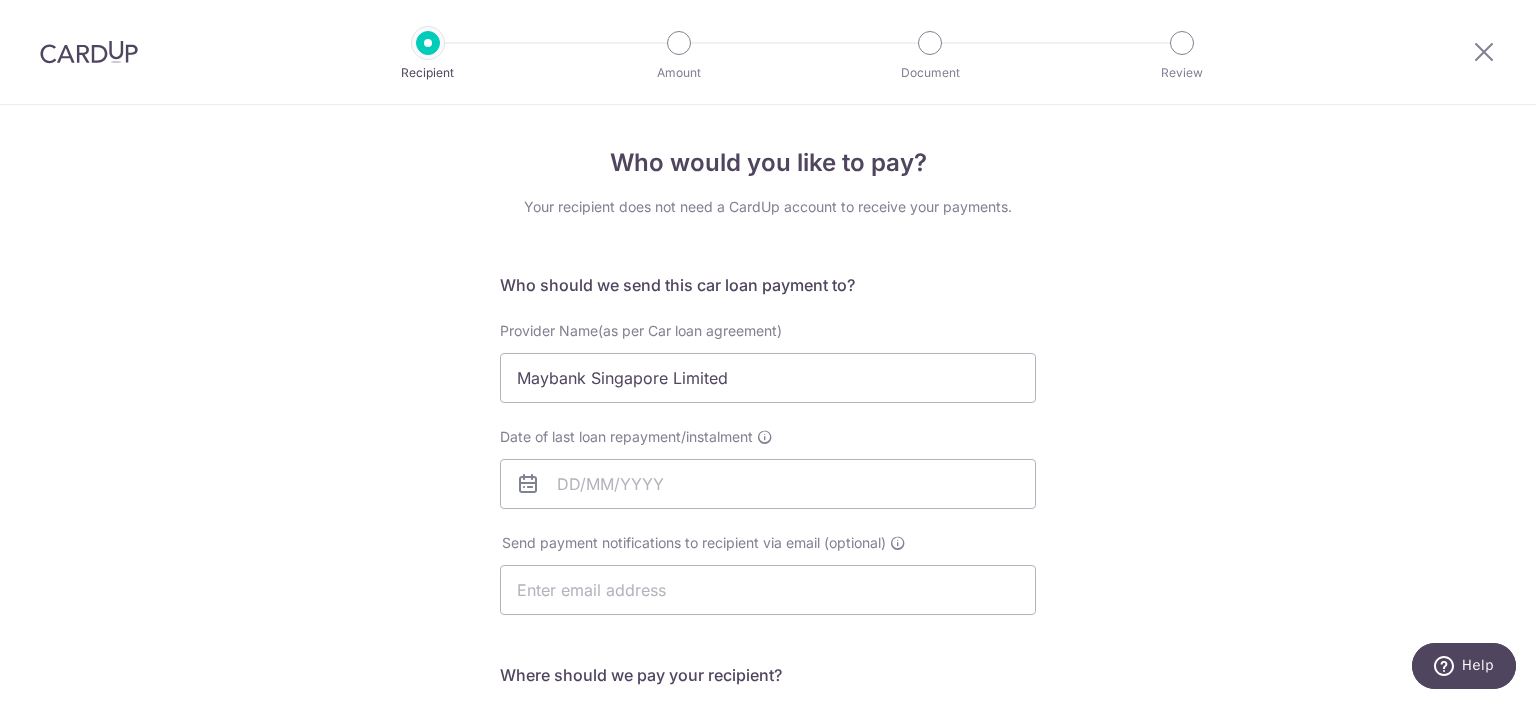 click at bounding box center [528, 484] 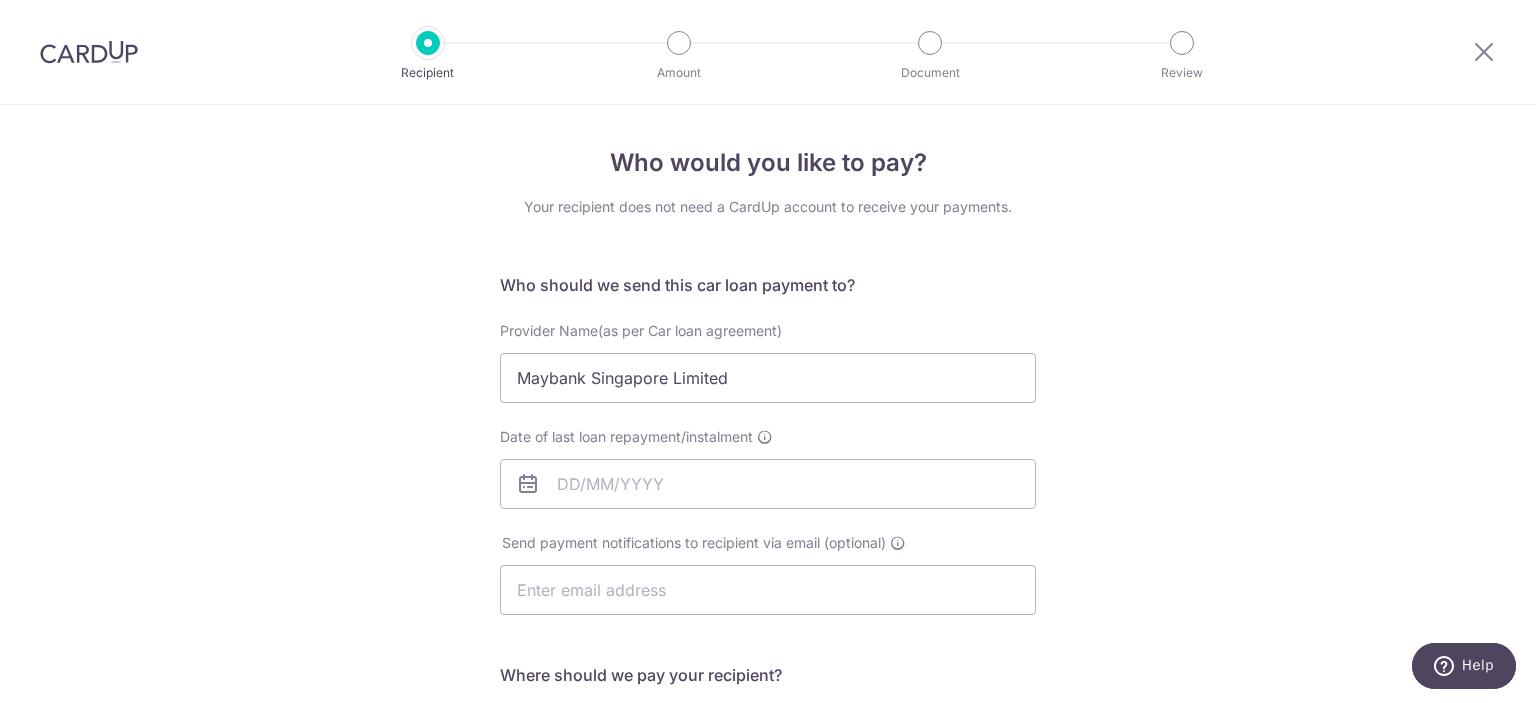 click at bounding box center [528, 484] 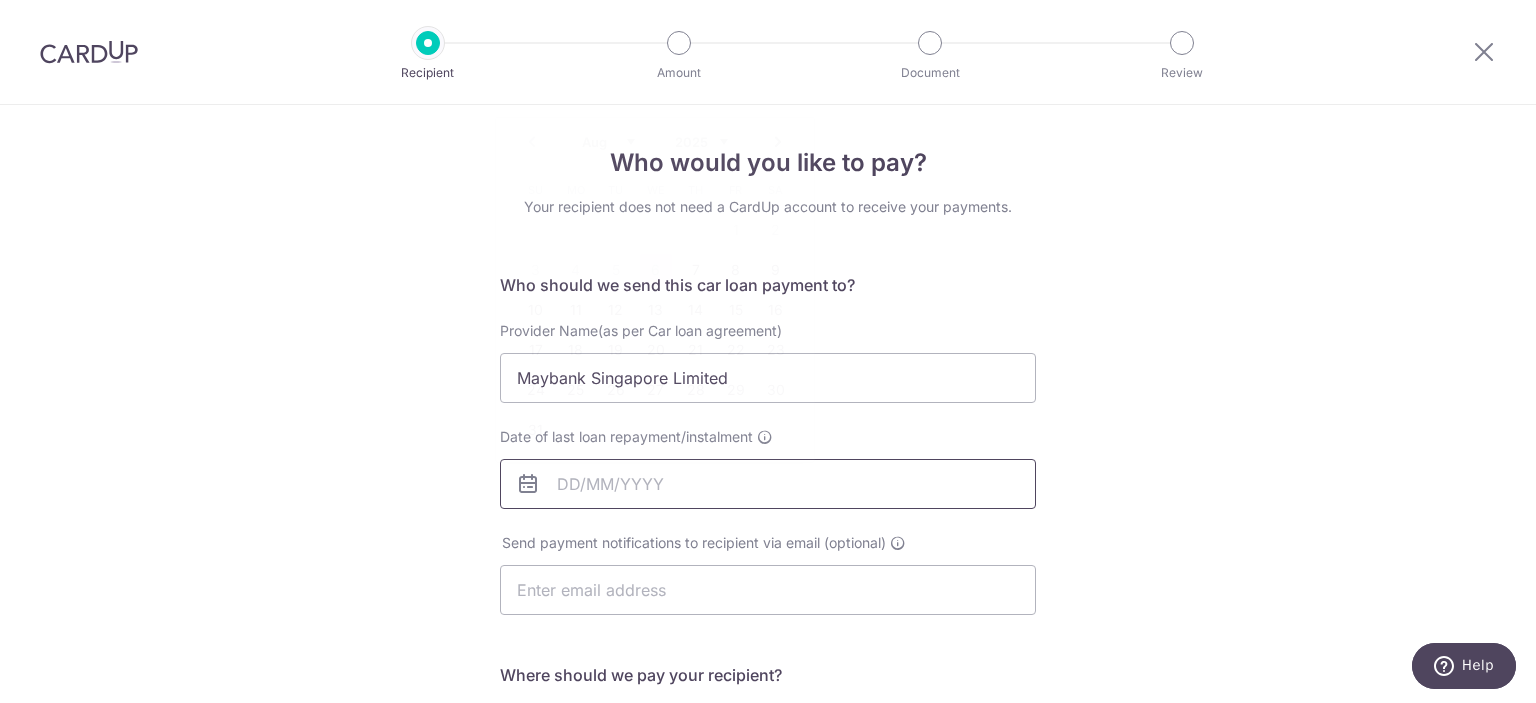 click on "Date of last loan repayment/instalment" at bounding box center (768, 484) 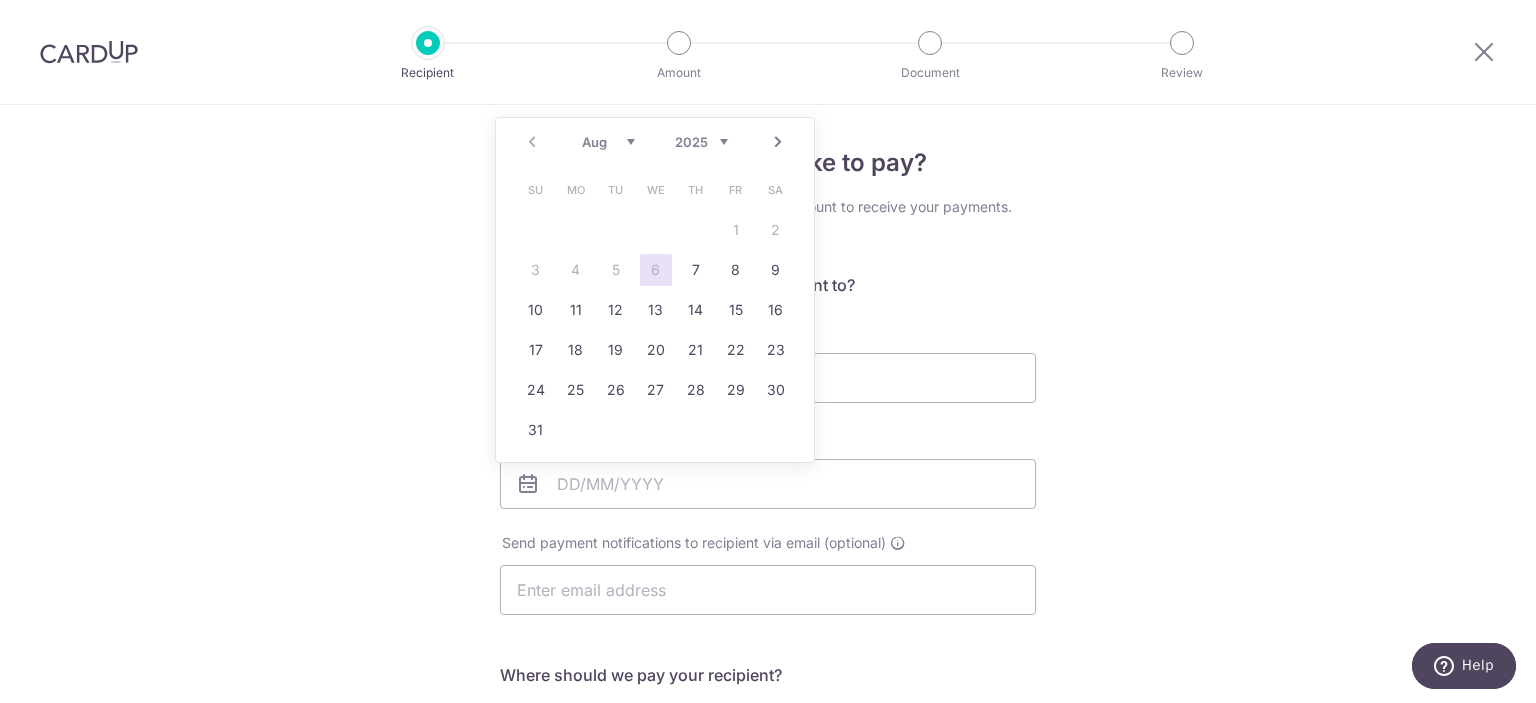 click on "Next" at bounding box center [778, 142] 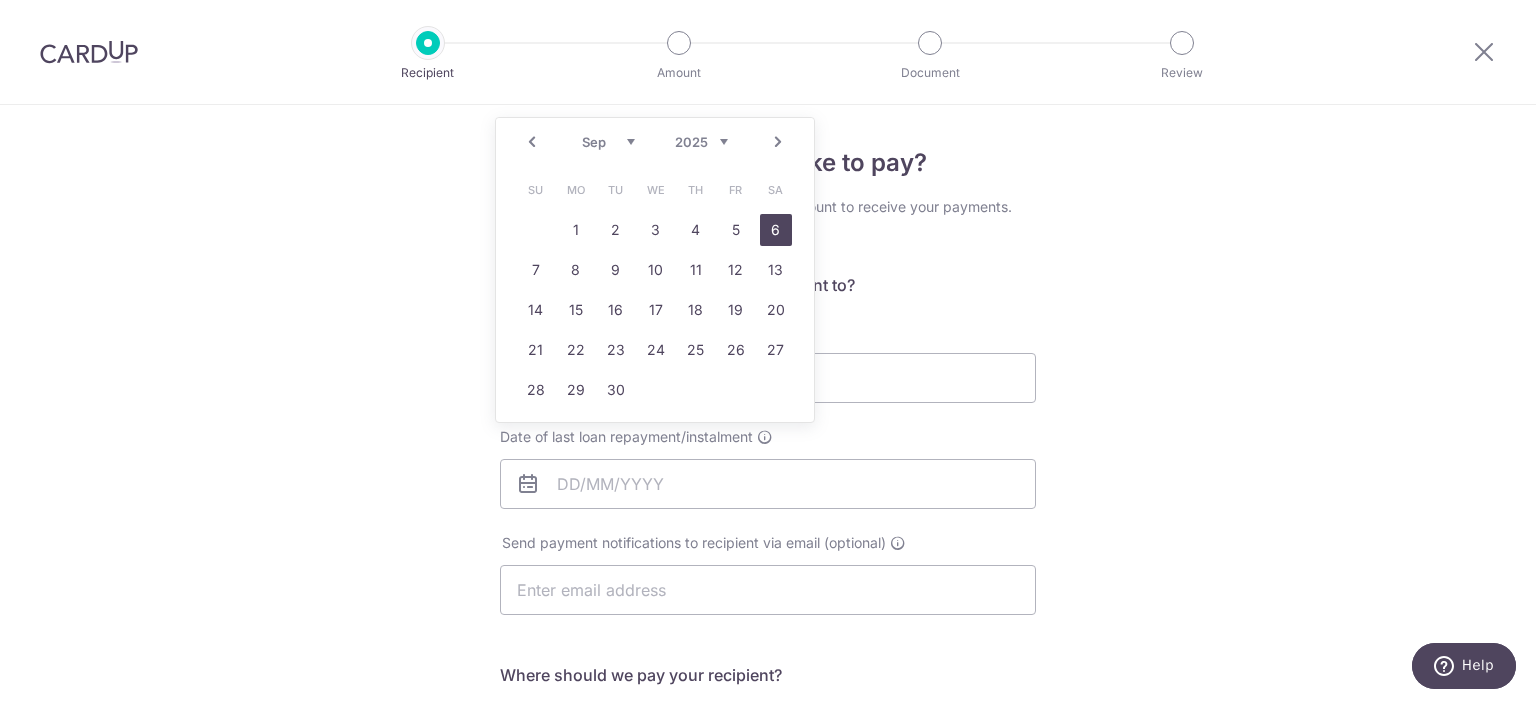 click on "6" at bounding box center (776, 230) 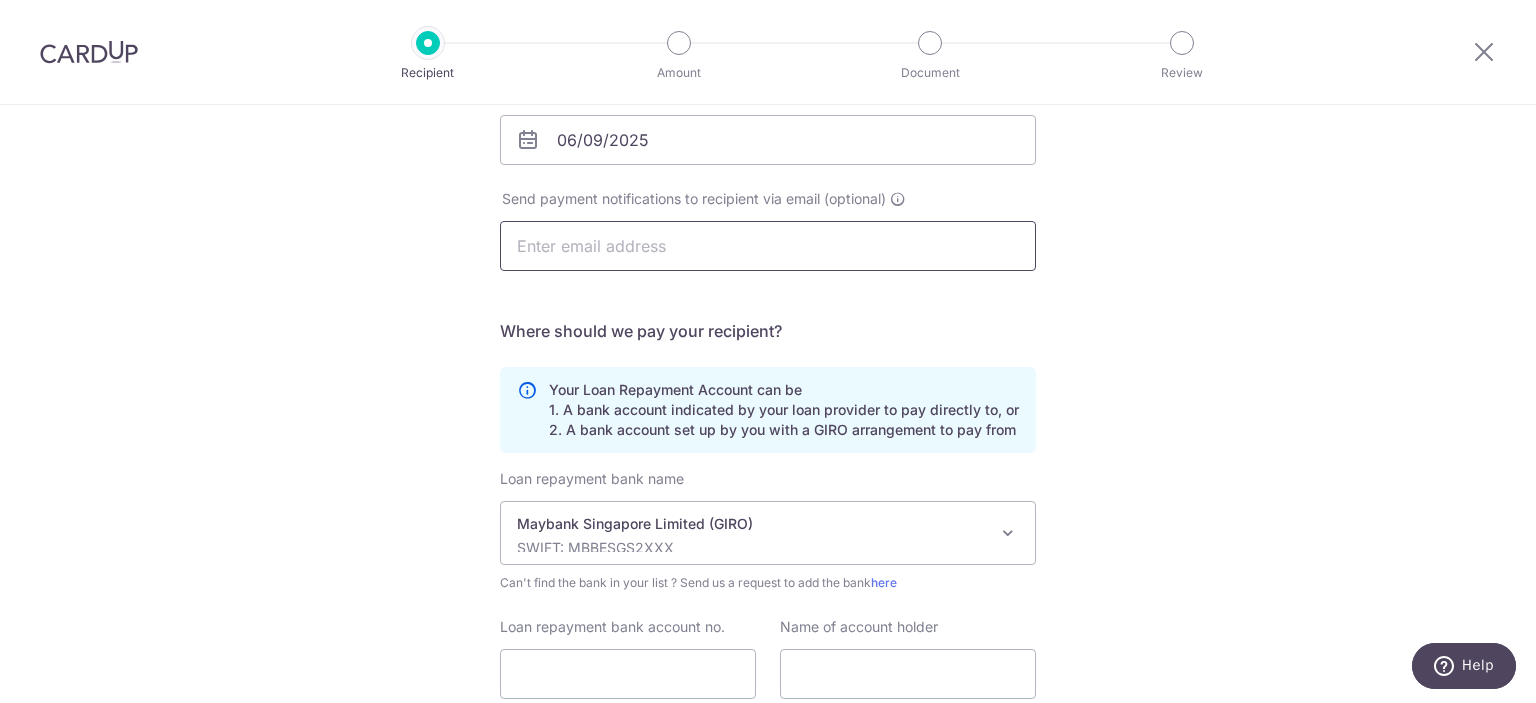 scroll, scrollTop: 499, scrollLeft: 0, axis: vertical 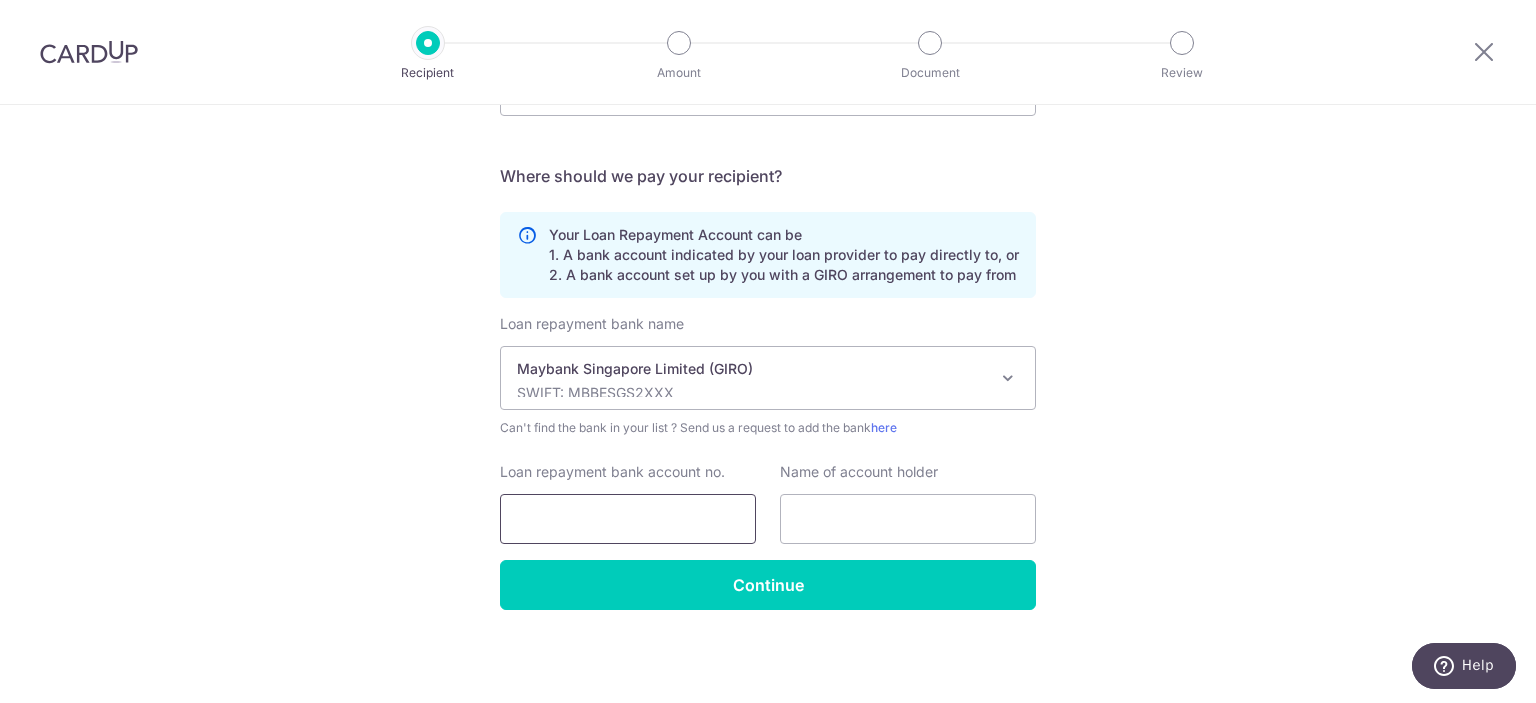 click on "Loan repayment bank account no." at bounding box center (628, 519) 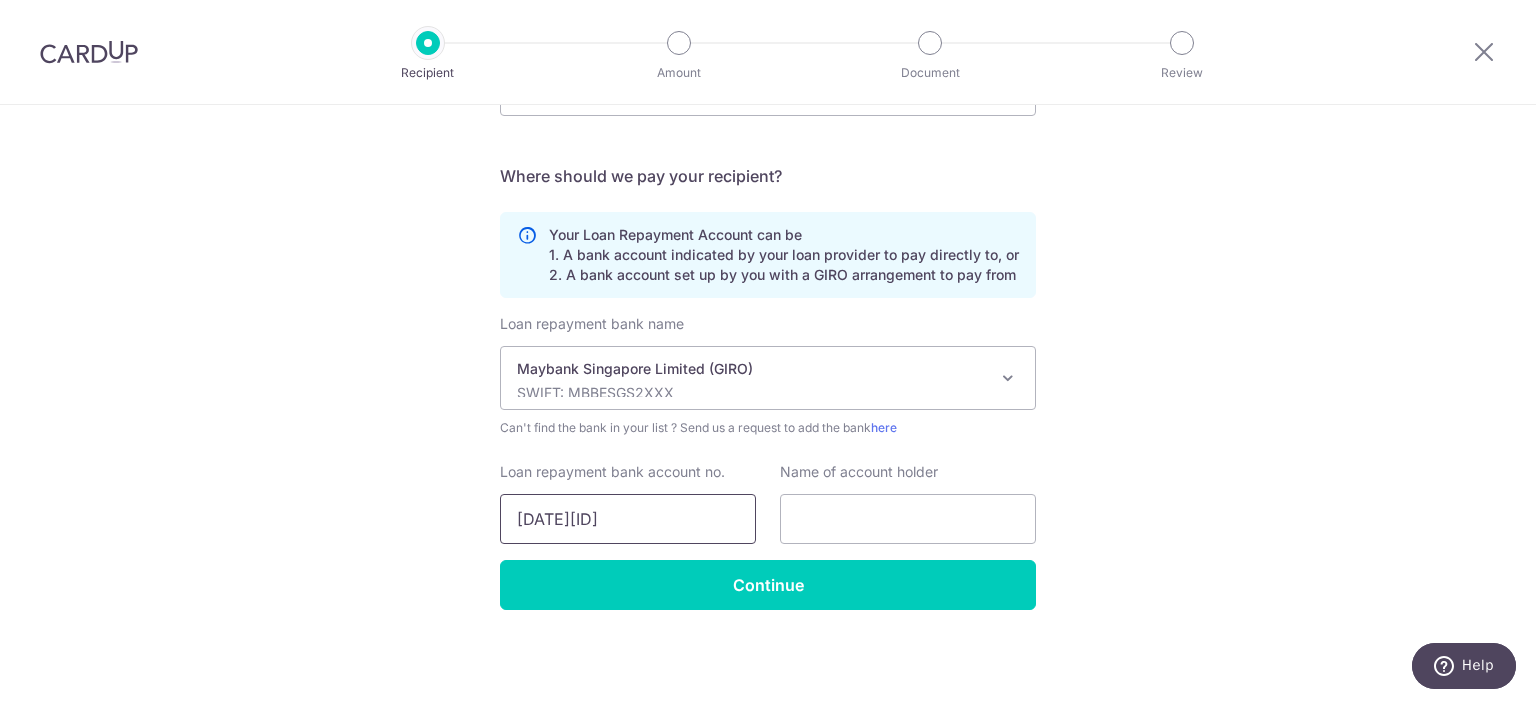 type on "201804195C" 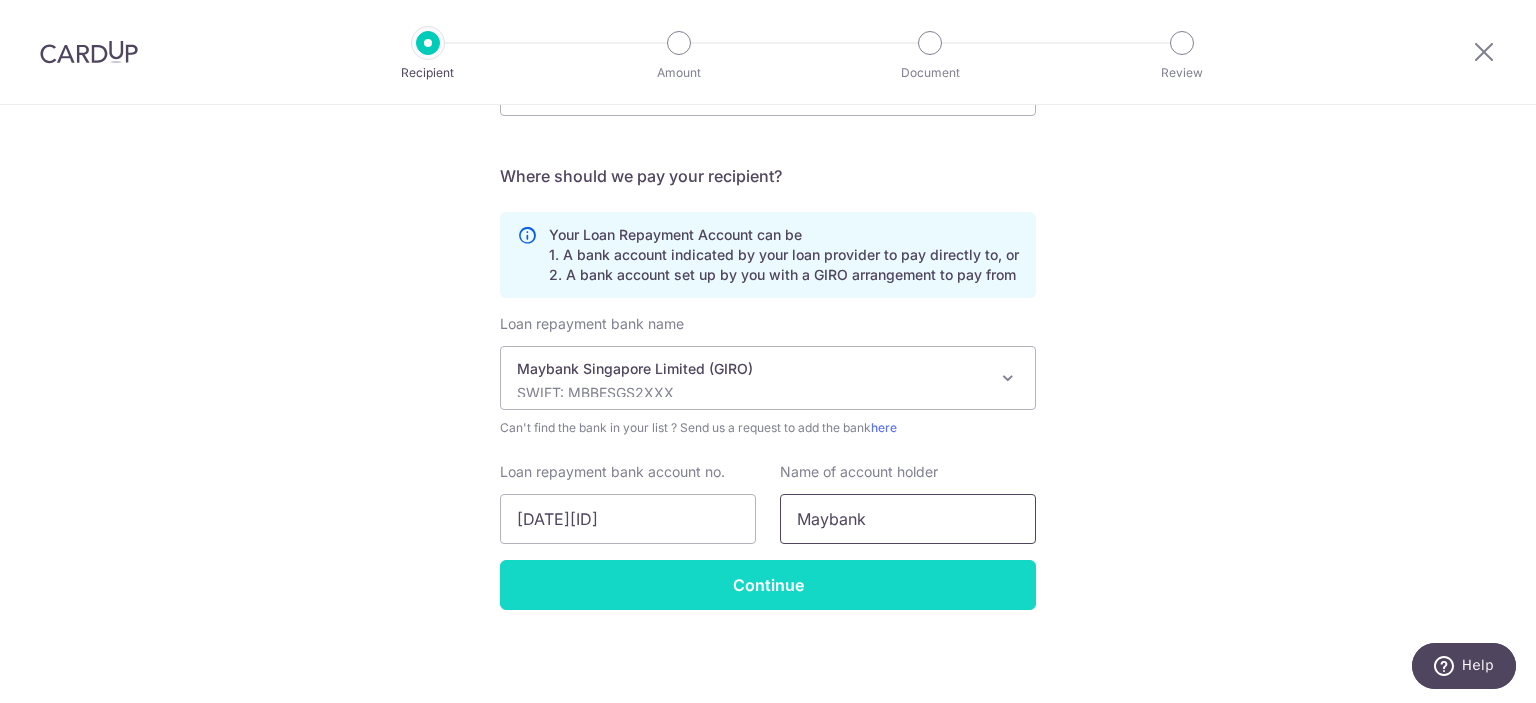 type on "Maybank" 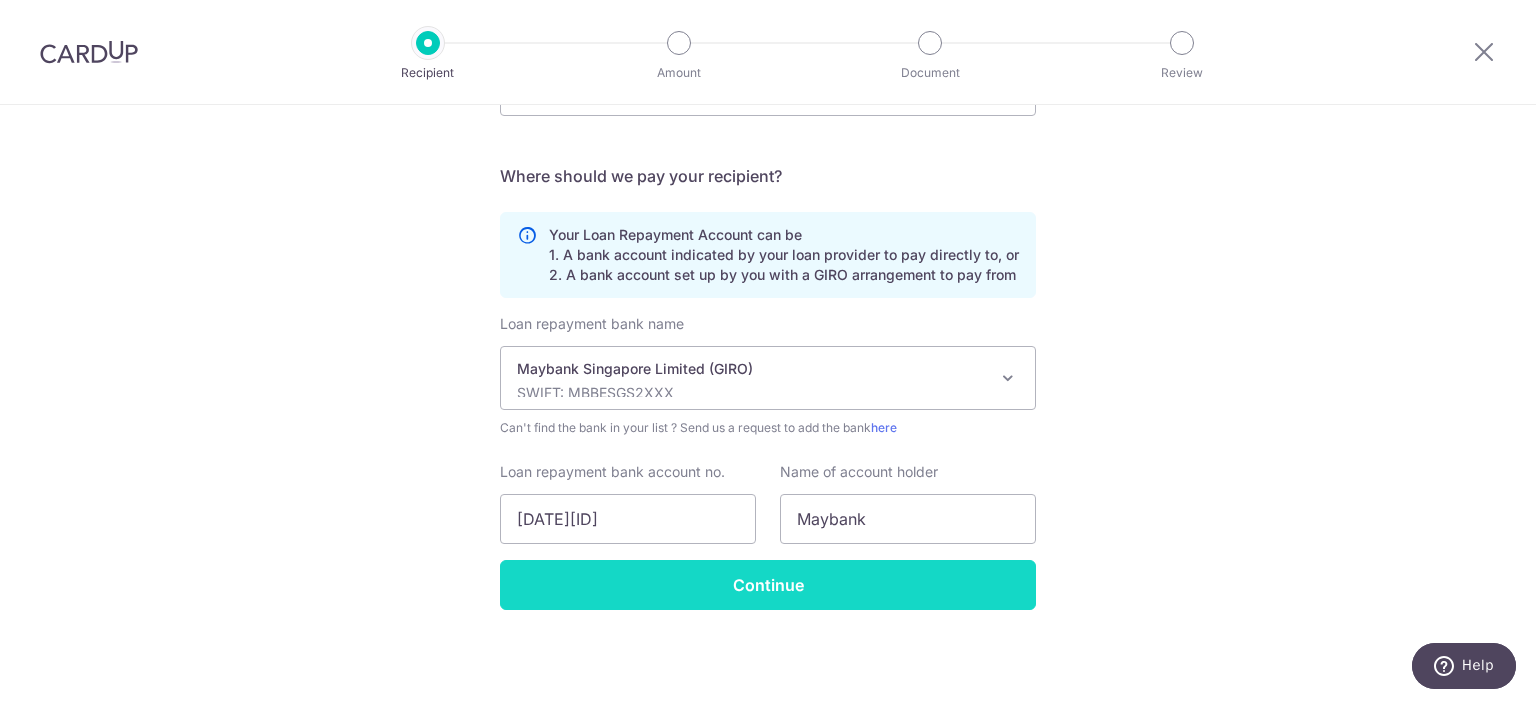 click on "Continue" at bounding box center [768, 585] 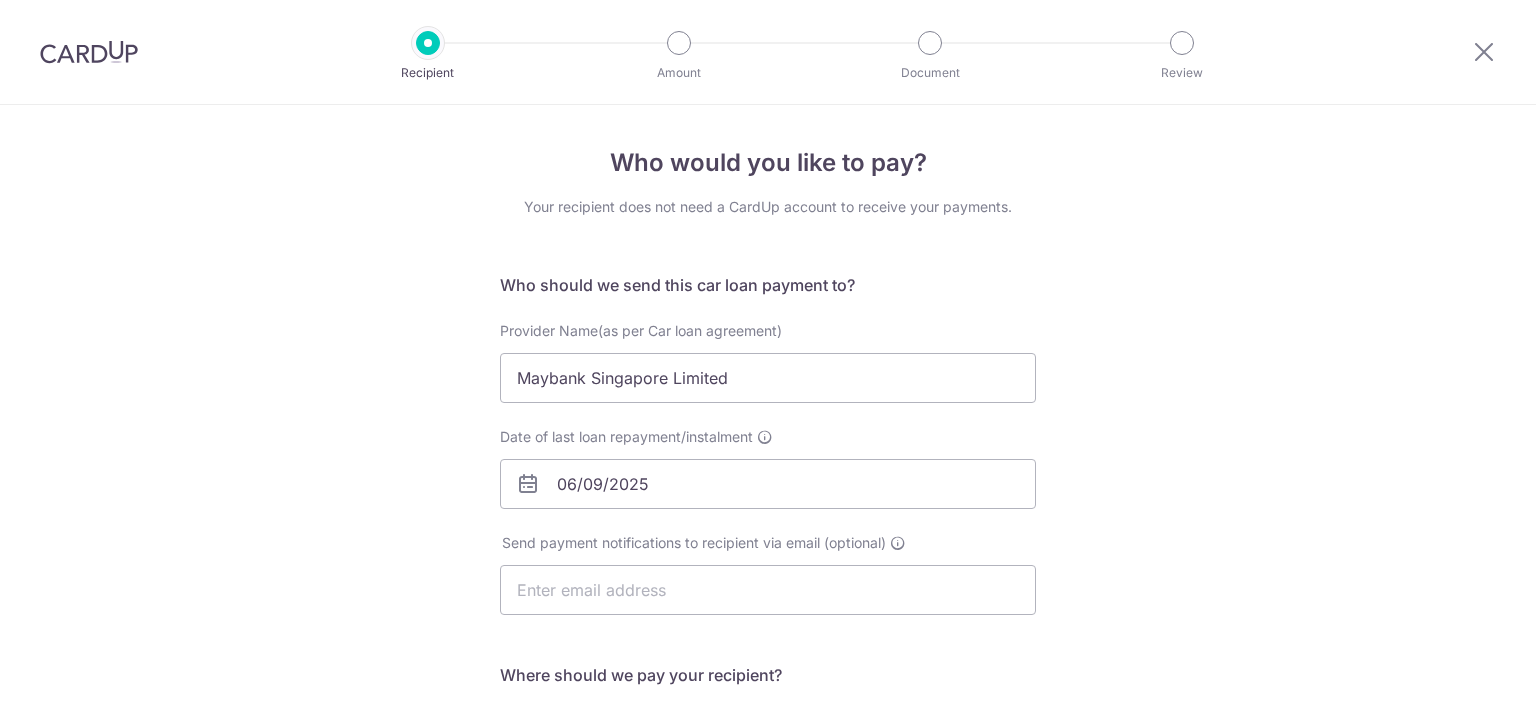 scroll, scrollTop: 0, scrollLeft: 0, axis: both 